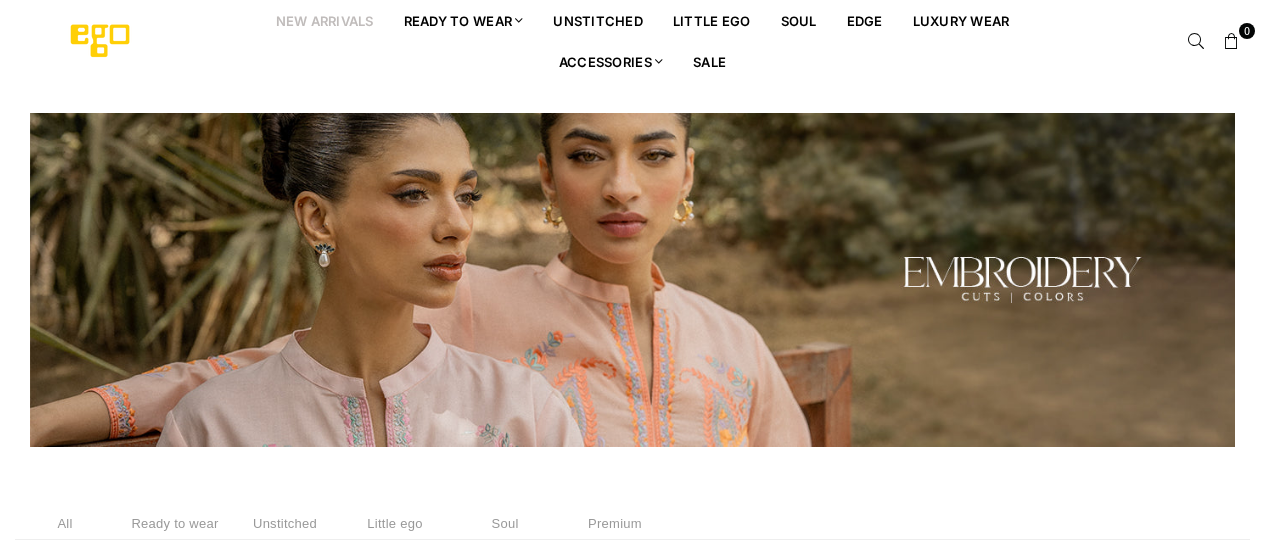 select on "******" 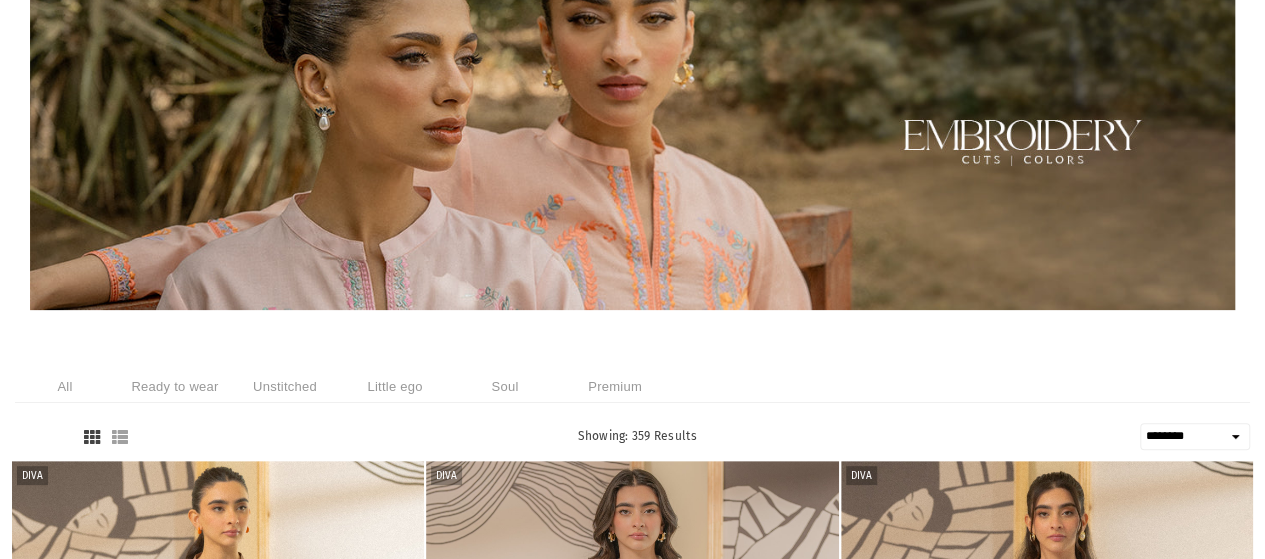 scroll, scrollTop: 0, scrollLeft: 0, axis: both 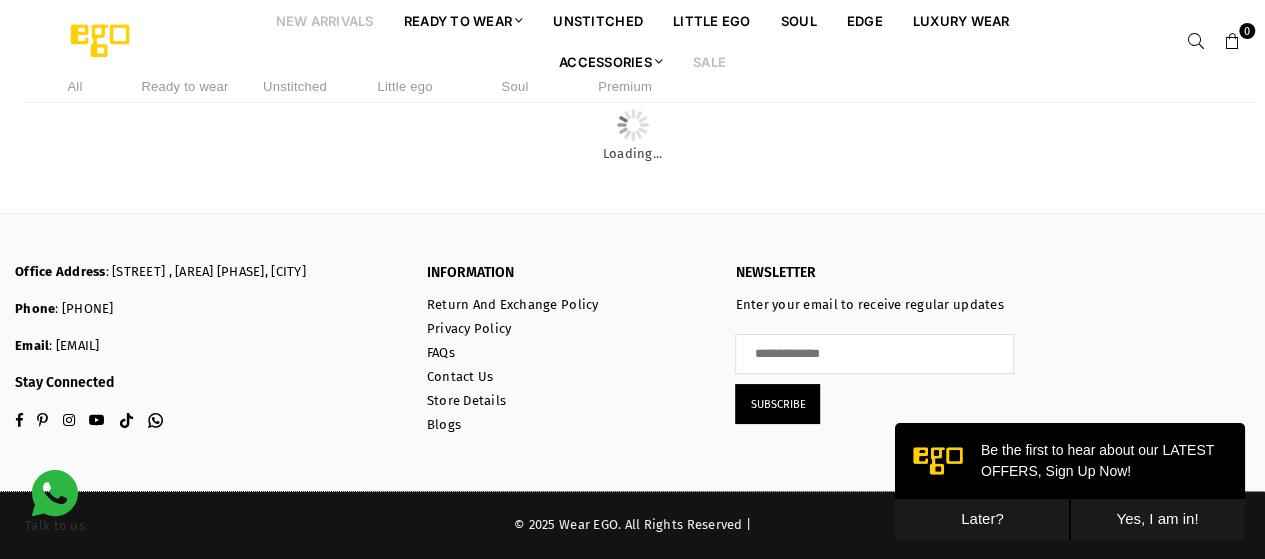 click on "Sale" at bounding box center (709, 61) 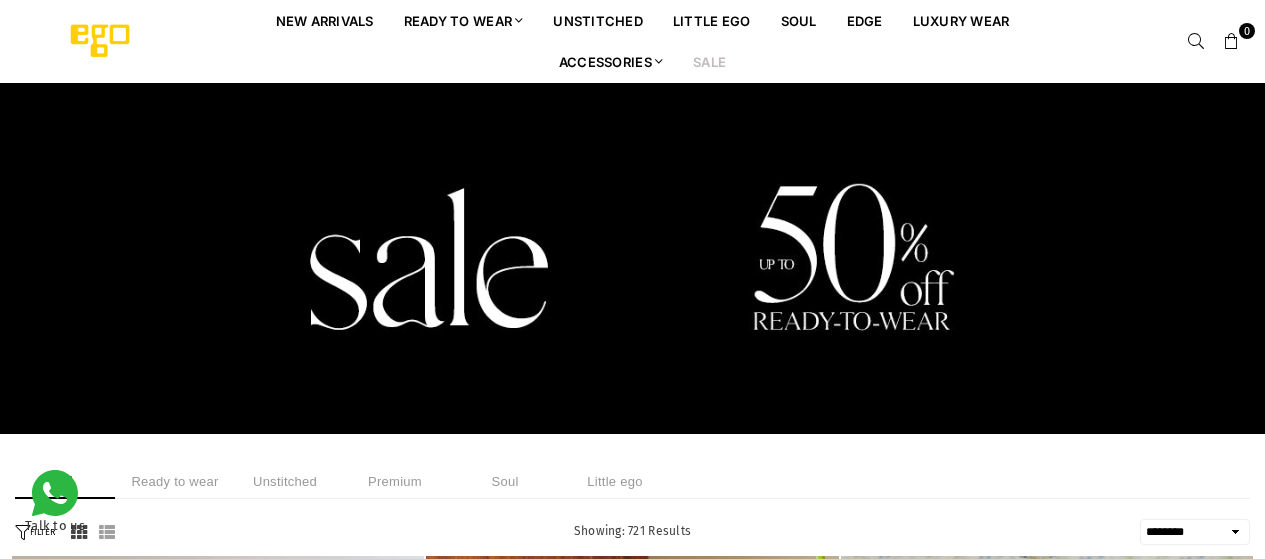 select on "******" 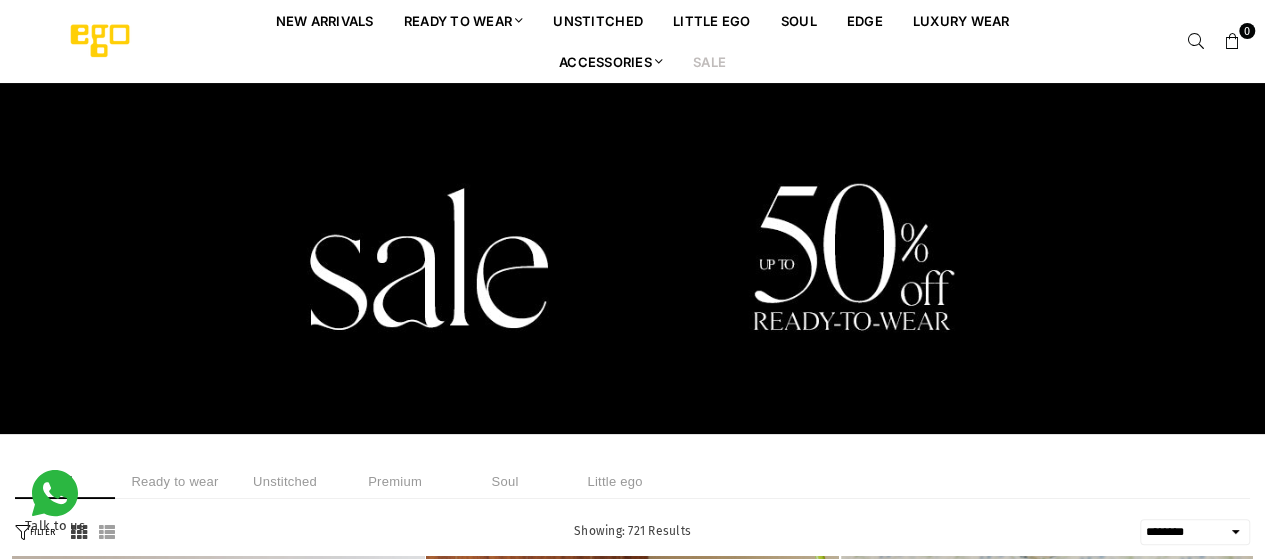 scroll, scrollTop: 0, scrollLeft: 0, axis: both 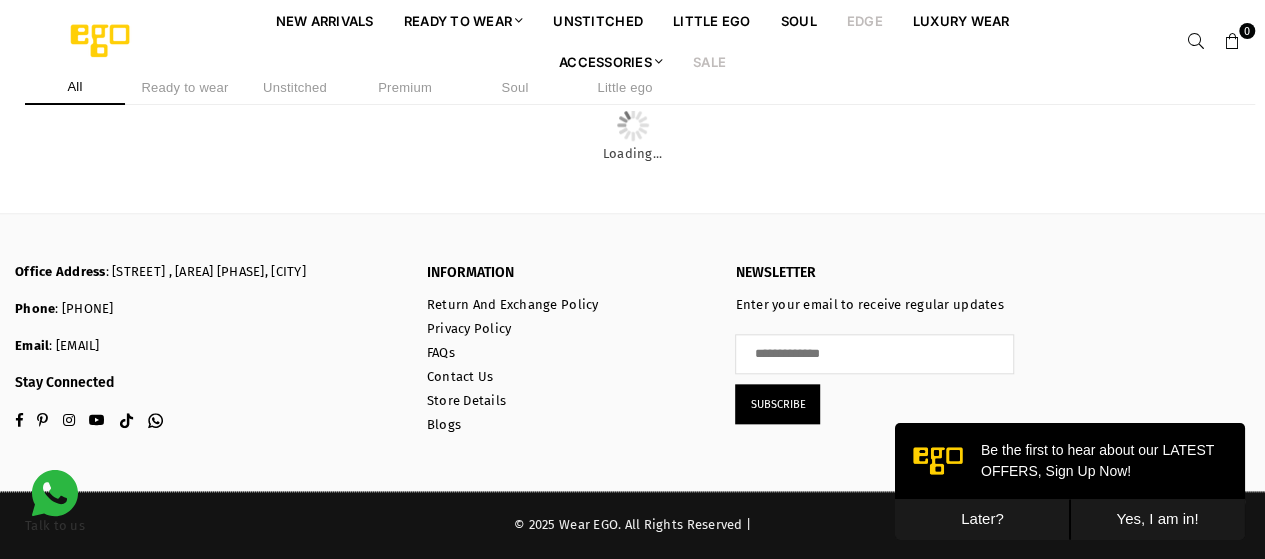 click on "EDGE" at bounding box center [865, 20] 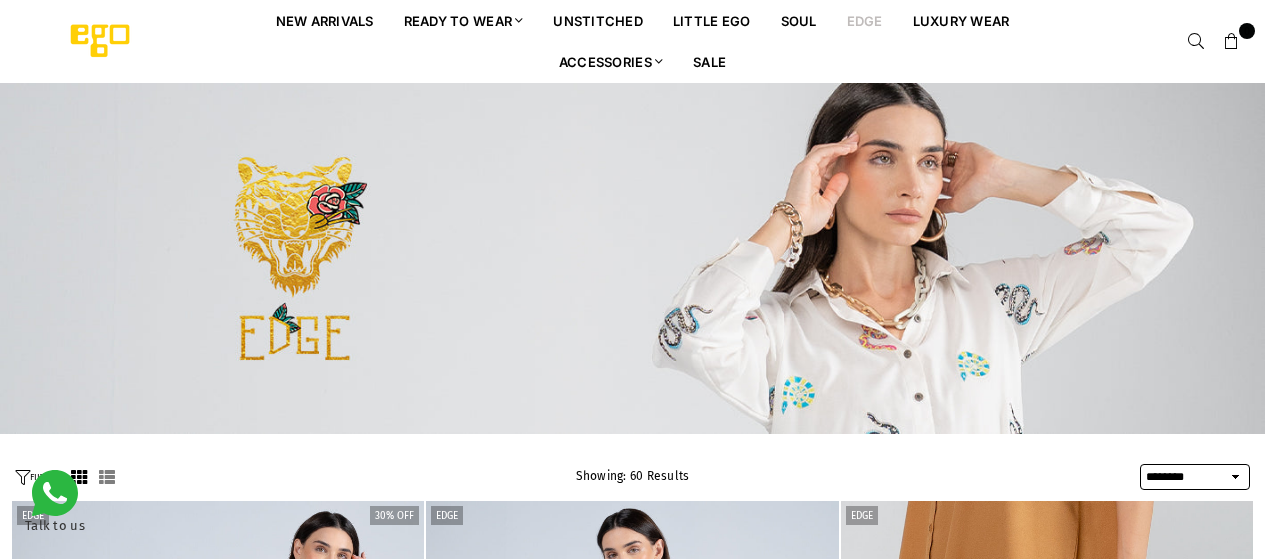 select on "******" 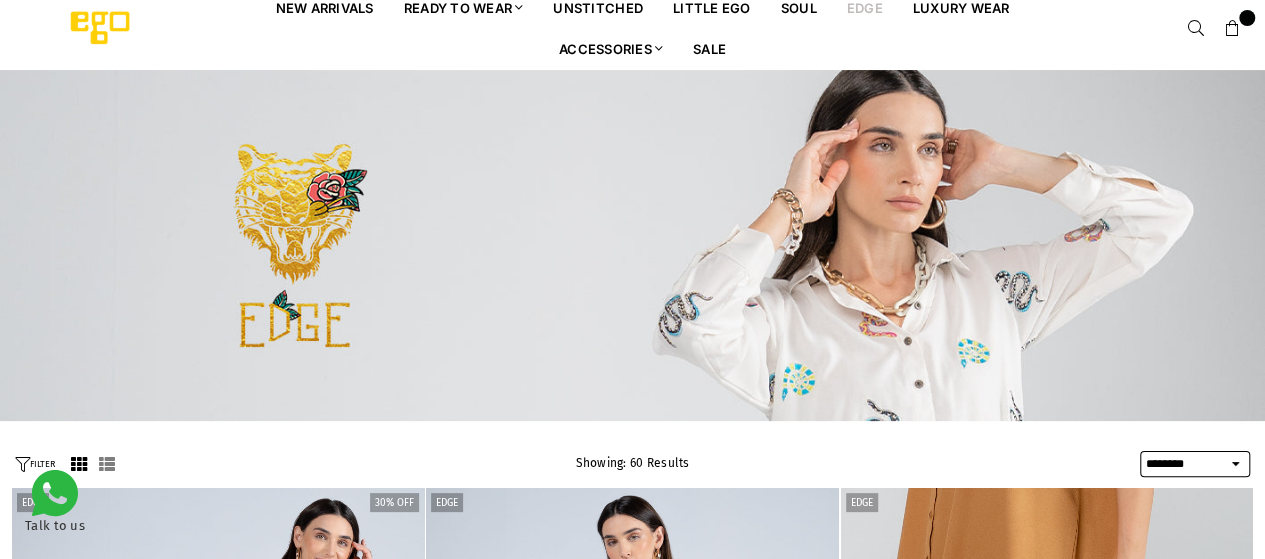 scroll, scrollTop: 0, scrollLeft: 0, axis: both 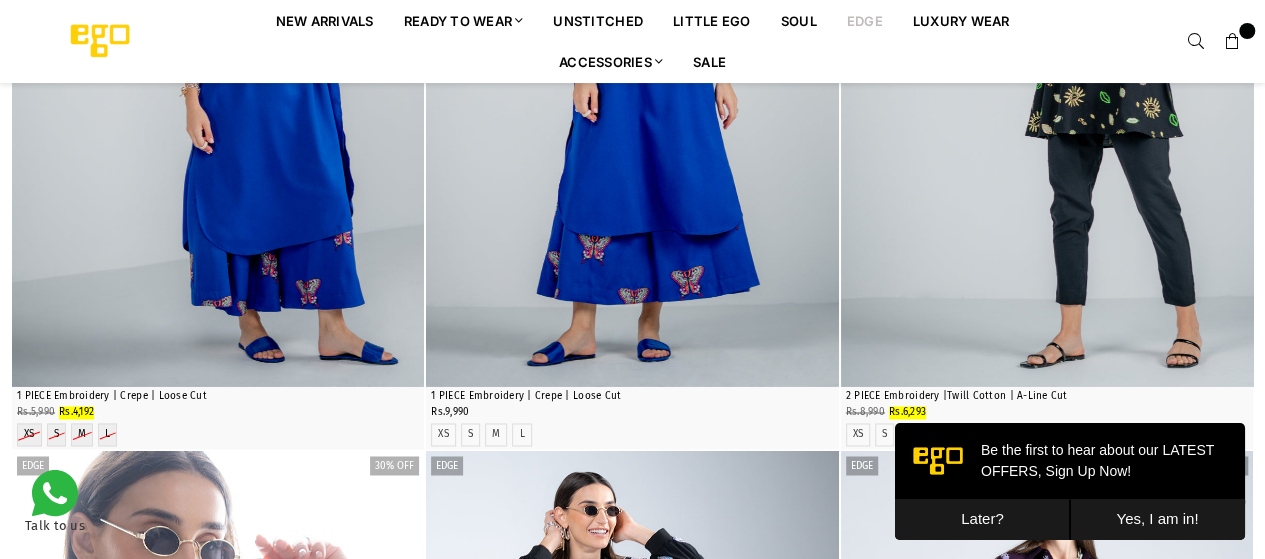click at bounding box center [218, 77] 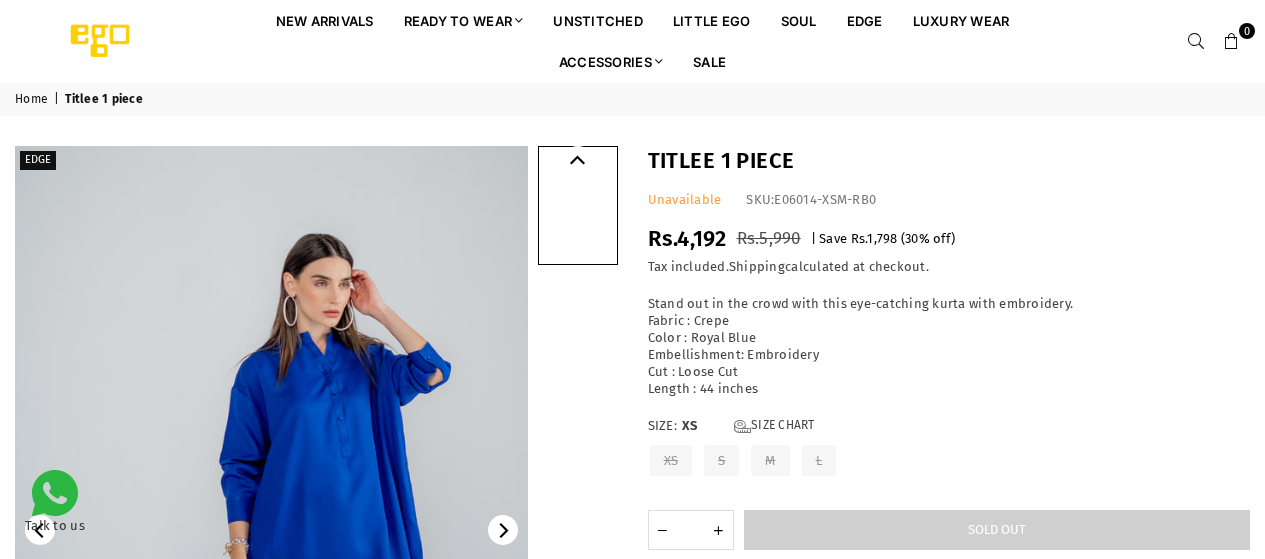 scroll, scrollTop: 0, scrollLeft: 0, axis: both 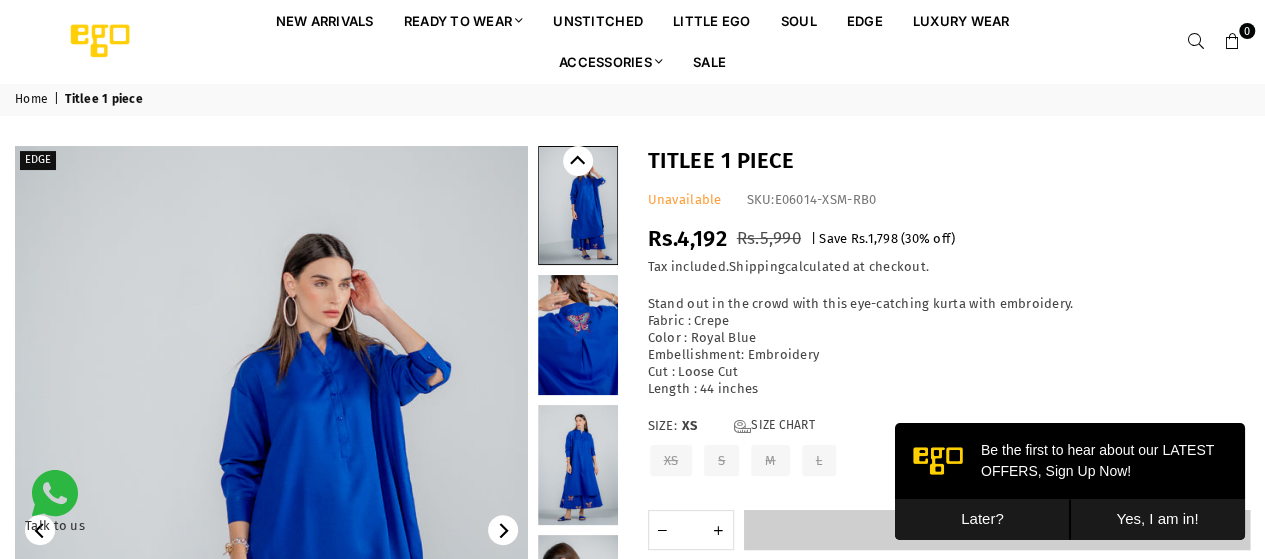 click at bounding box center [578, 335] 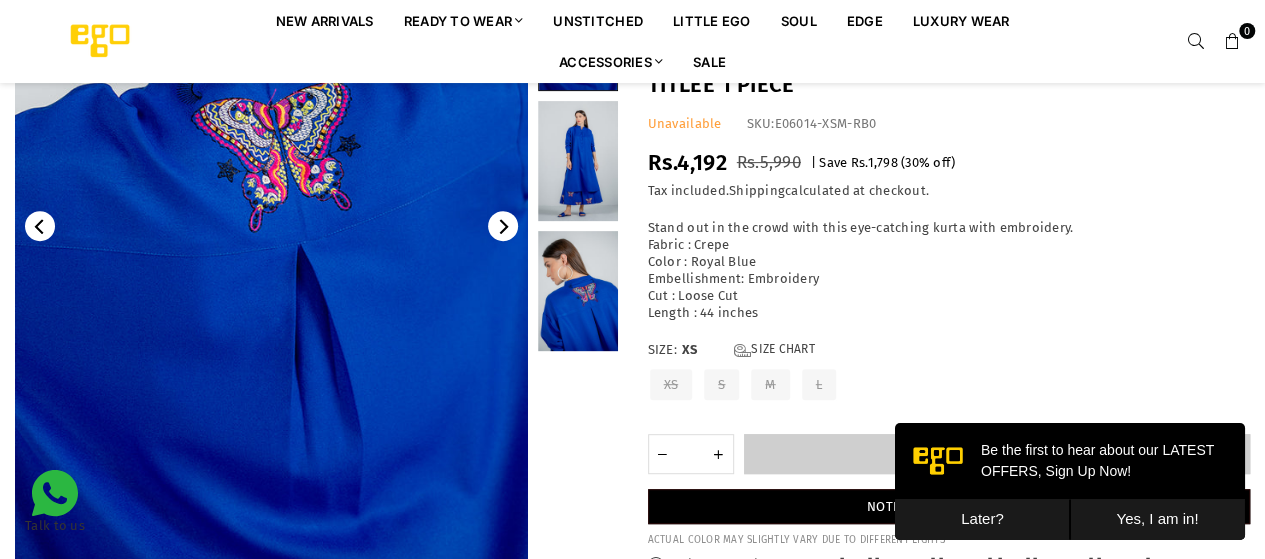 scroll, scrollTop: 316, scrollLeft: 0, axis: vertical 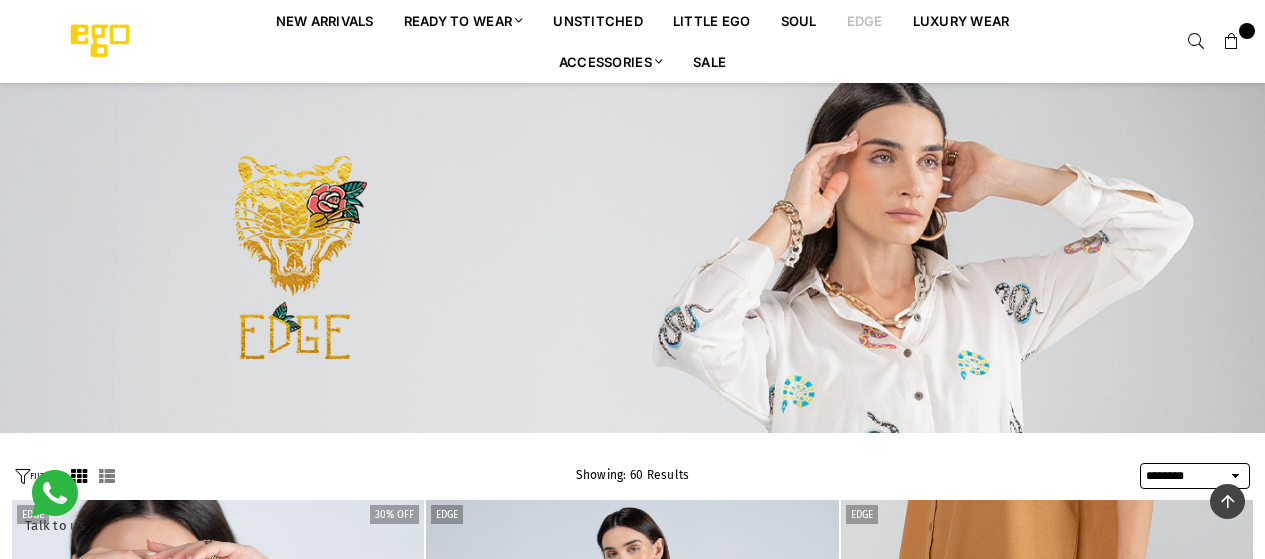 select on "******" 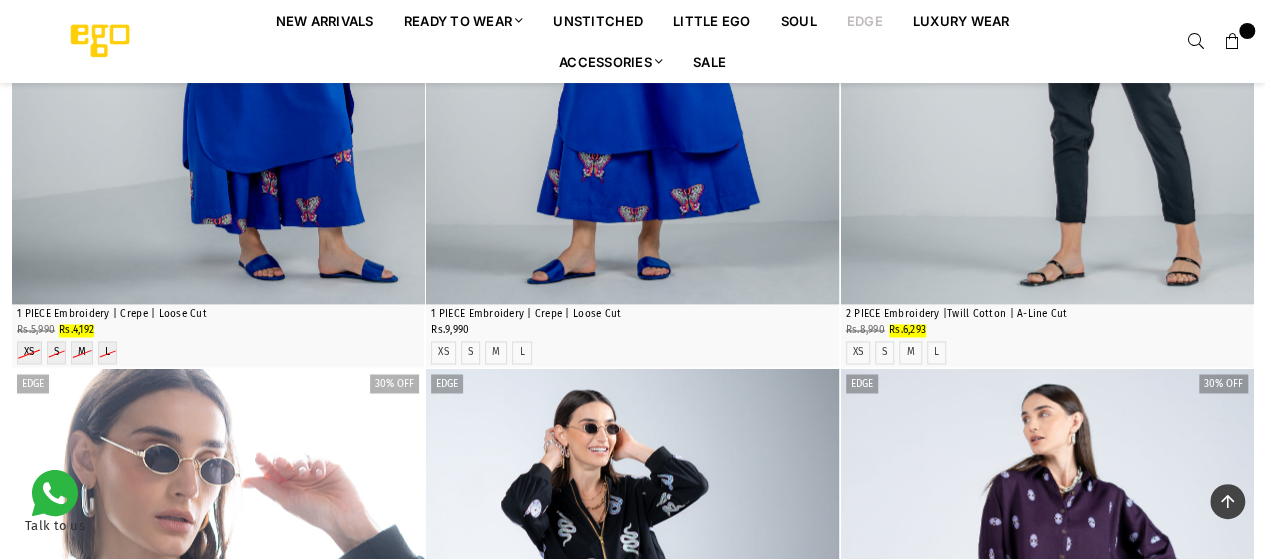 scroll, scrollTop: 0, scrollLeft: 0, axis: both 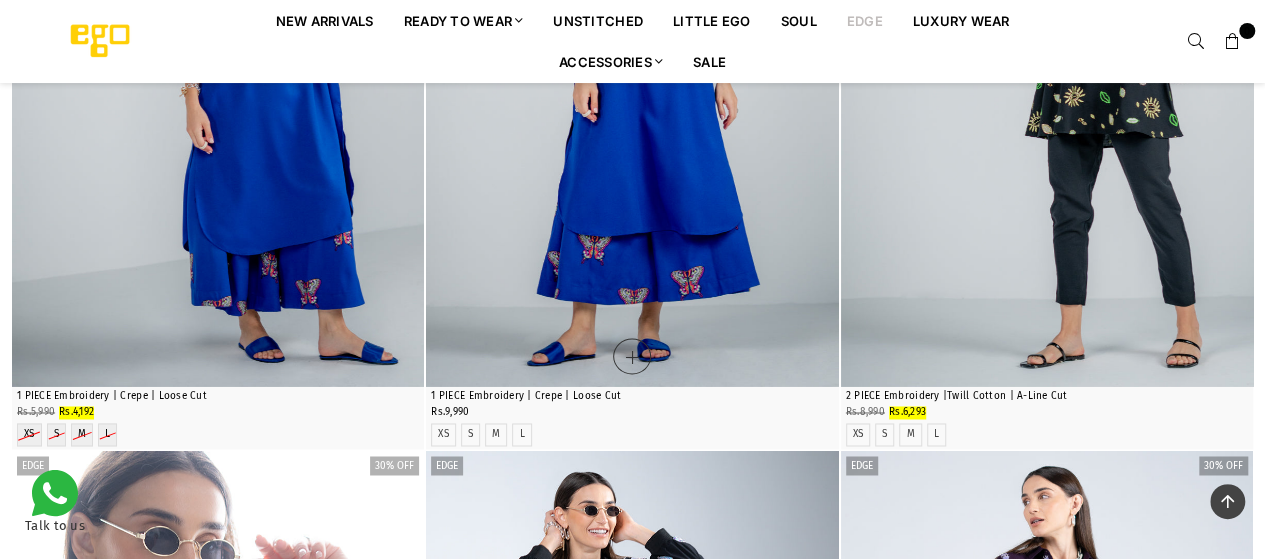 click at bounding box center (632, 77) 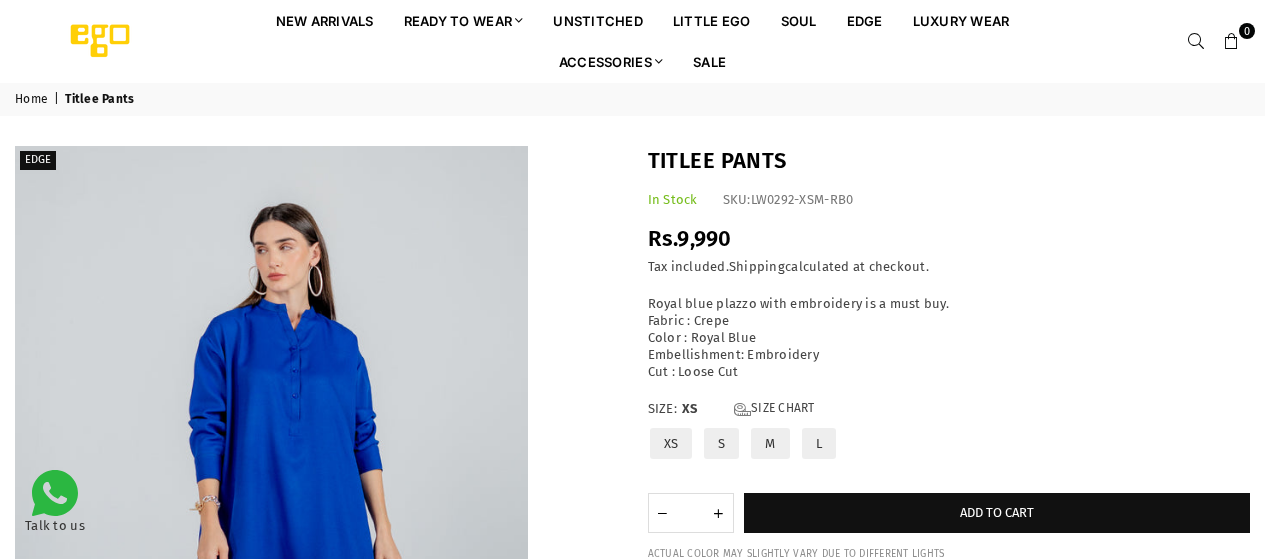 scroll, scrollTop: 0, scrollLeft: 0, axis: both 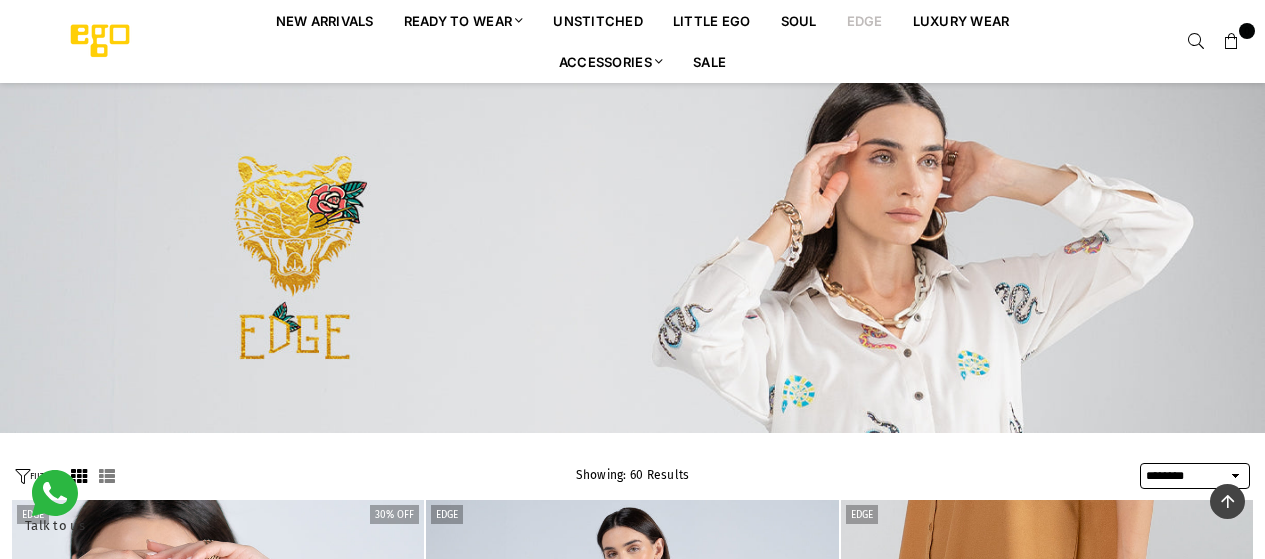 select on "******" 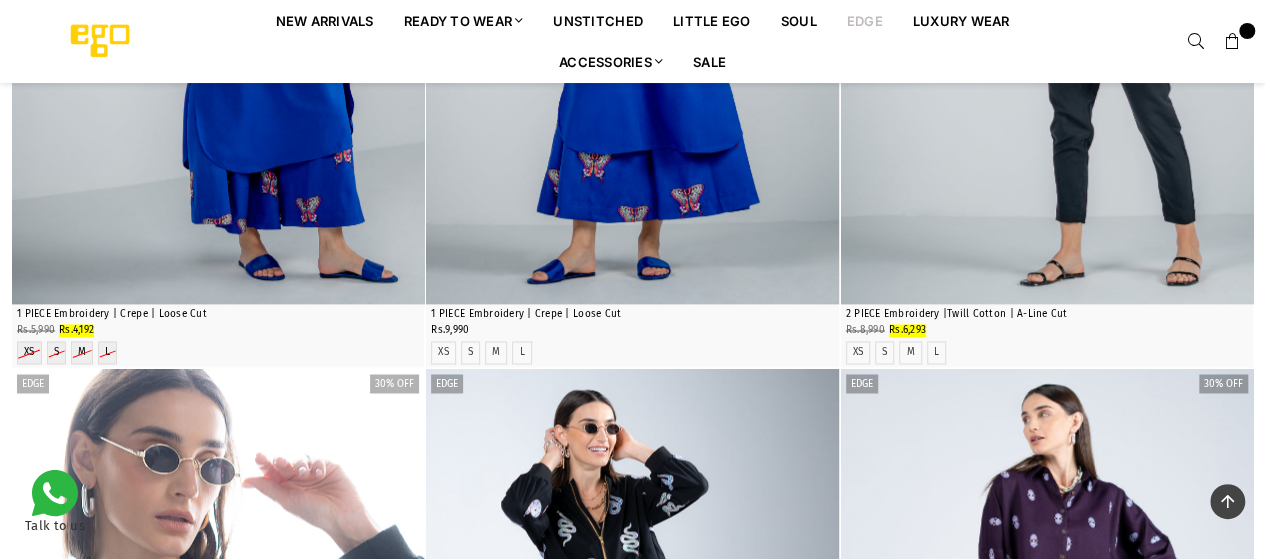 scroll, scrollTop: 0, scrollLeft: 0, axis: both 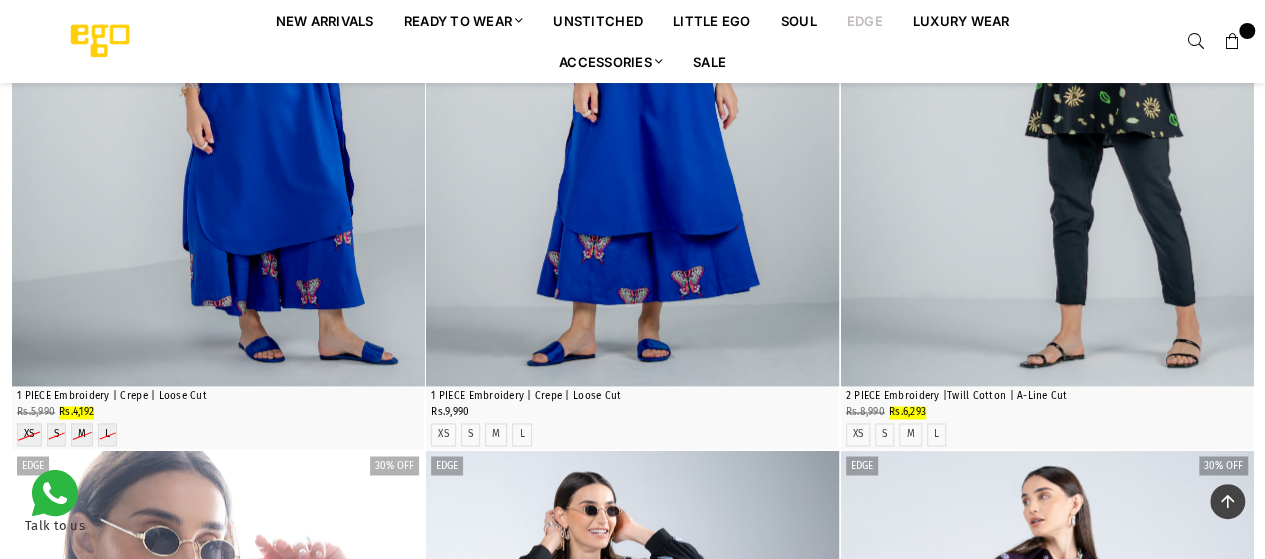 click at bounding box center [218, 77] 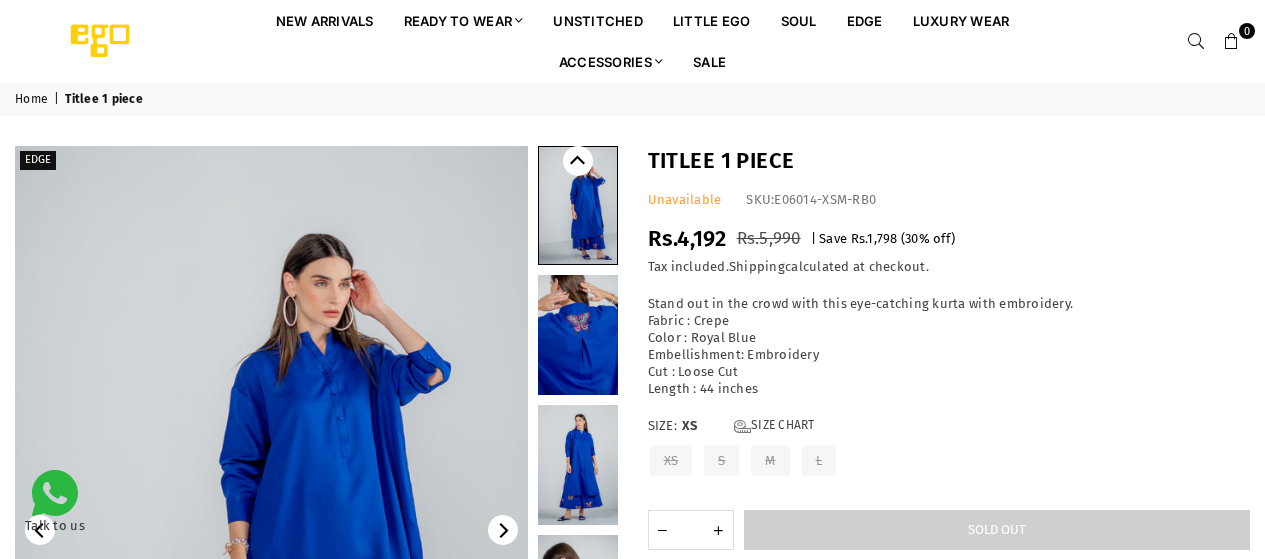 scroll, scrollTop: 0, scrollLeft: 0, axis: both 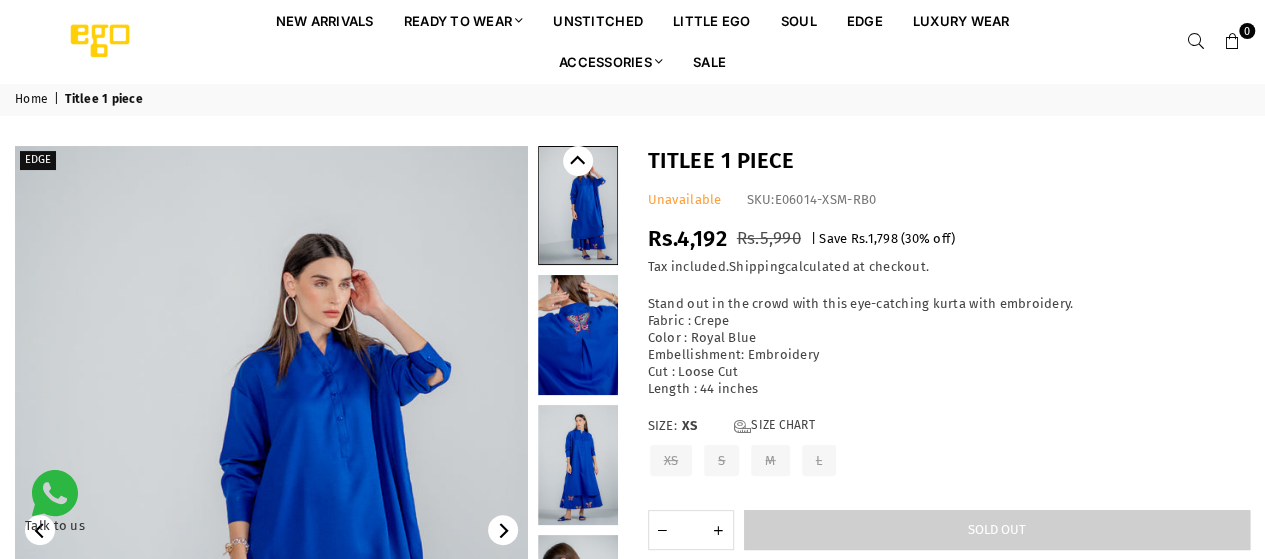 click at bounding box center (578, 335) 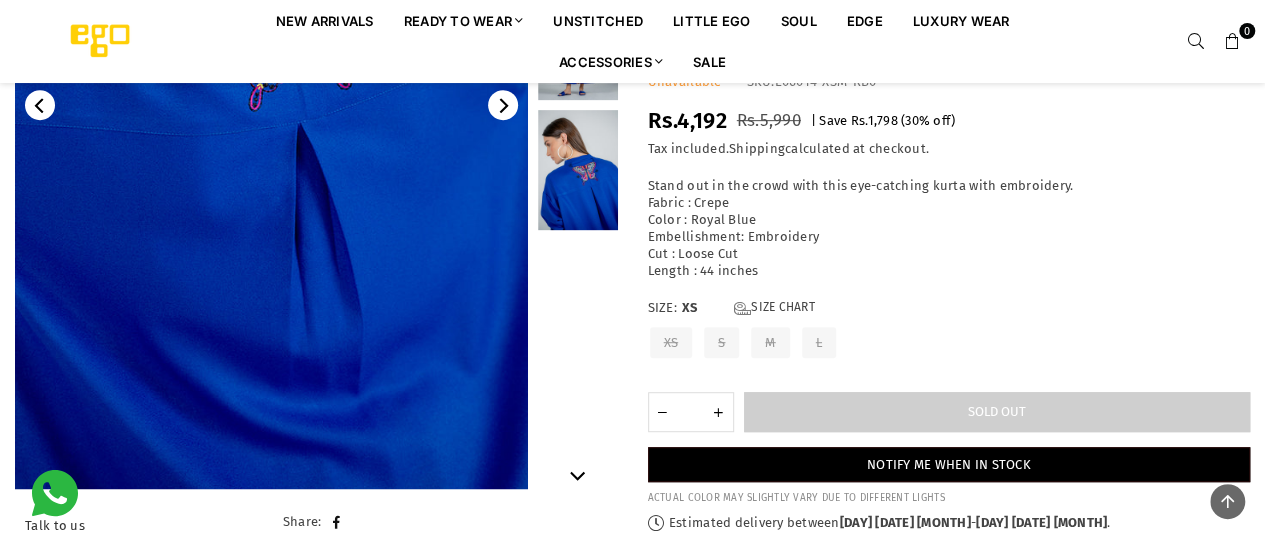 scroll, scrollTop: 425, scrollLeft: 0, axis: vertical 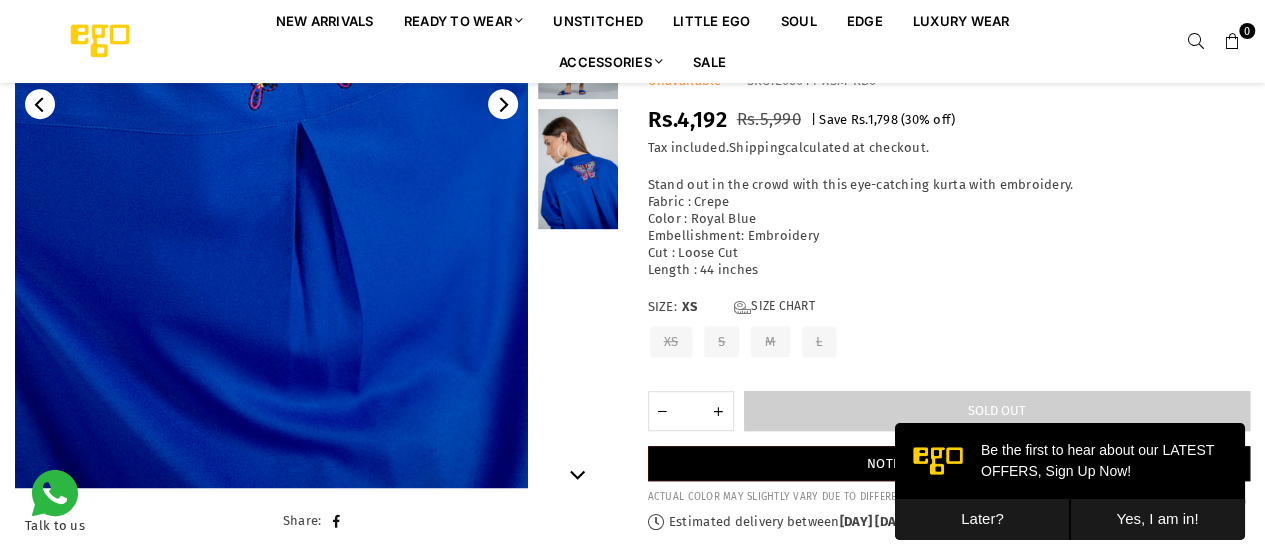 click at bounding box center [578, 169] 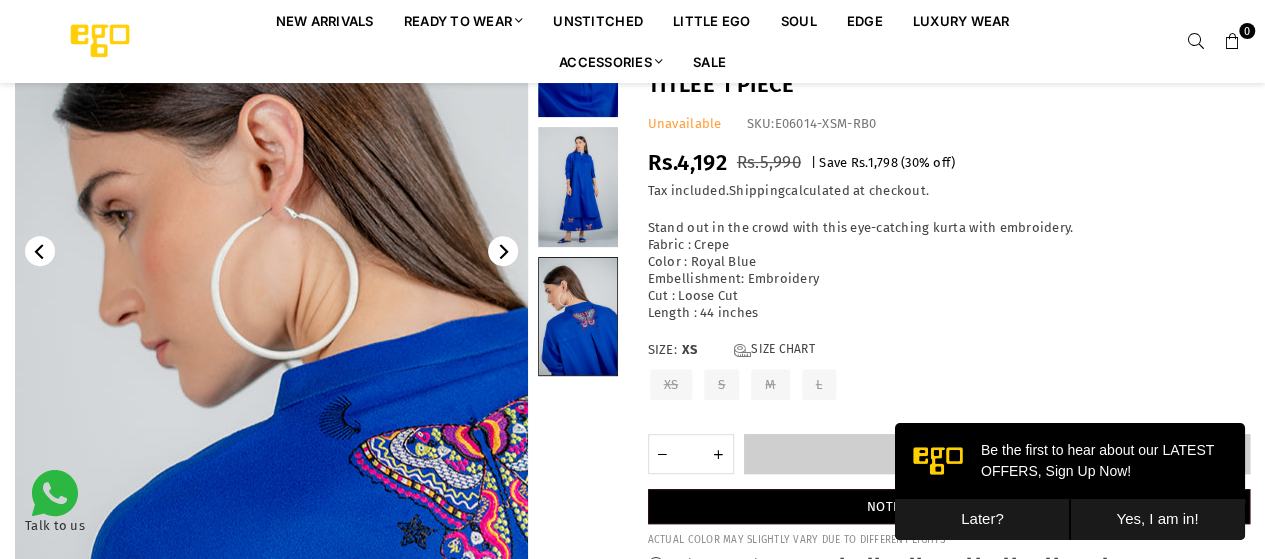 scroll, scrollTop: 237, scrollLeft: 0, axis: vertical 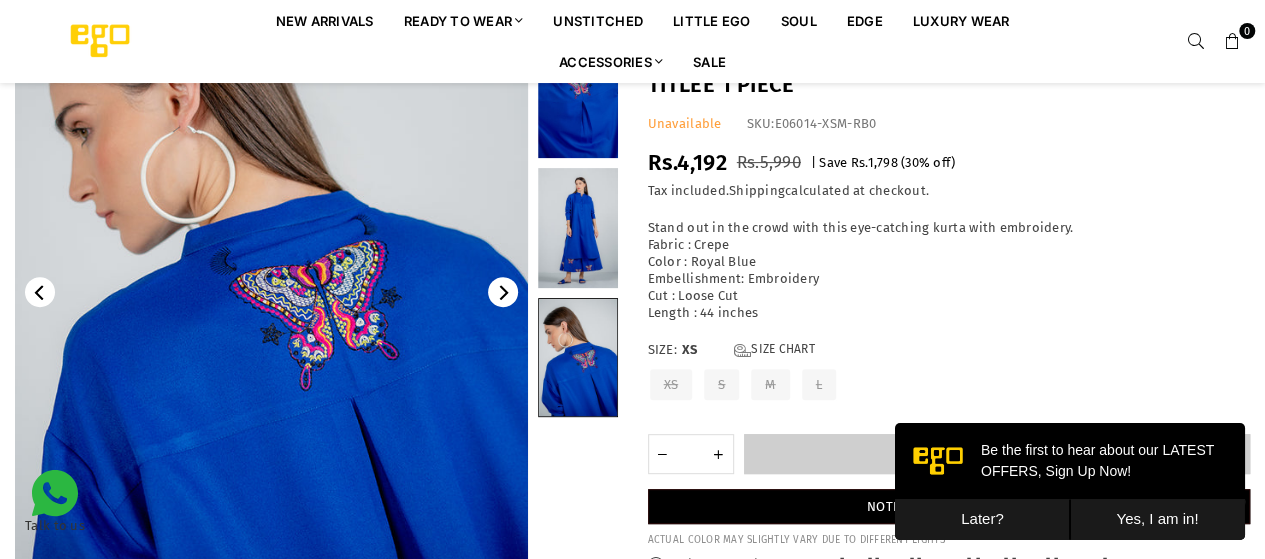 click at bounding box center (578, 228) 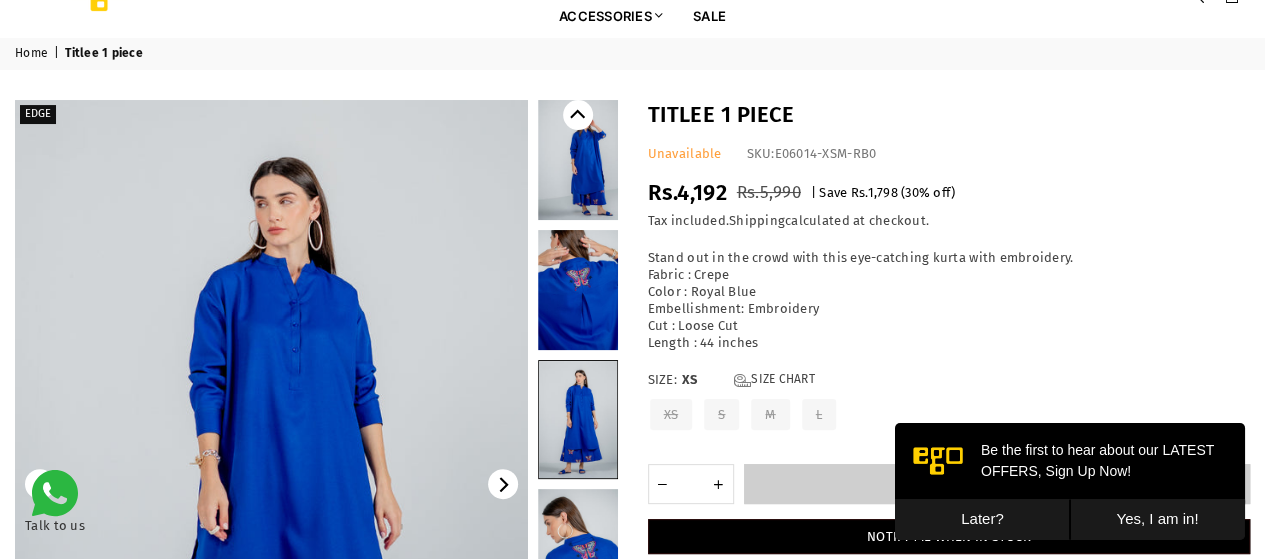 scroll, scrollTop: 45, scrollLeft: 0, axis: vertical 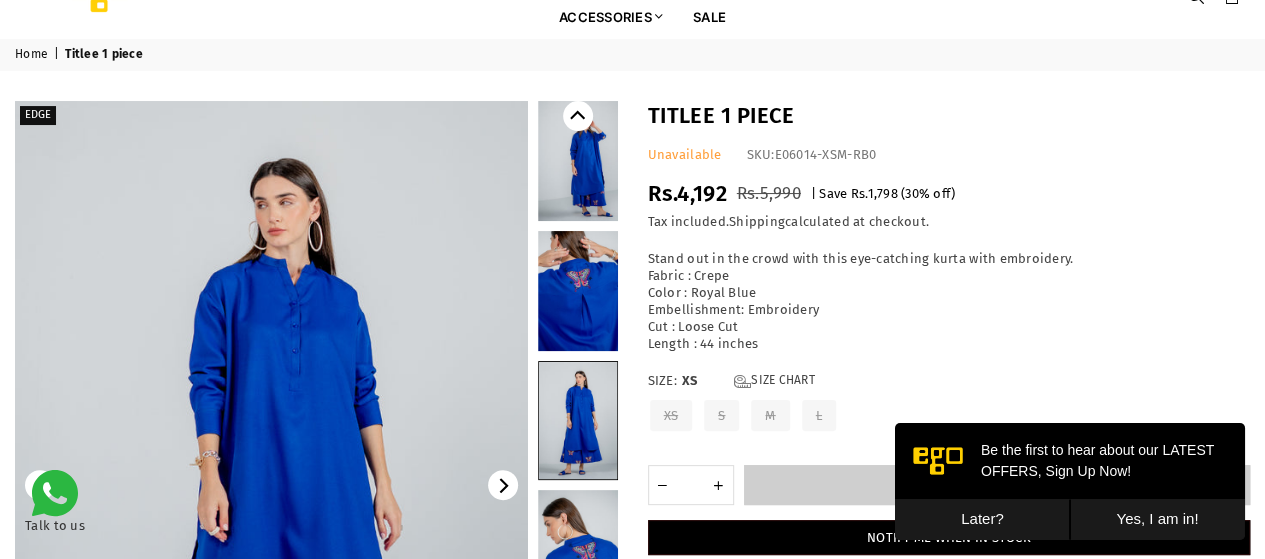 click at bounding box center [578, 161] 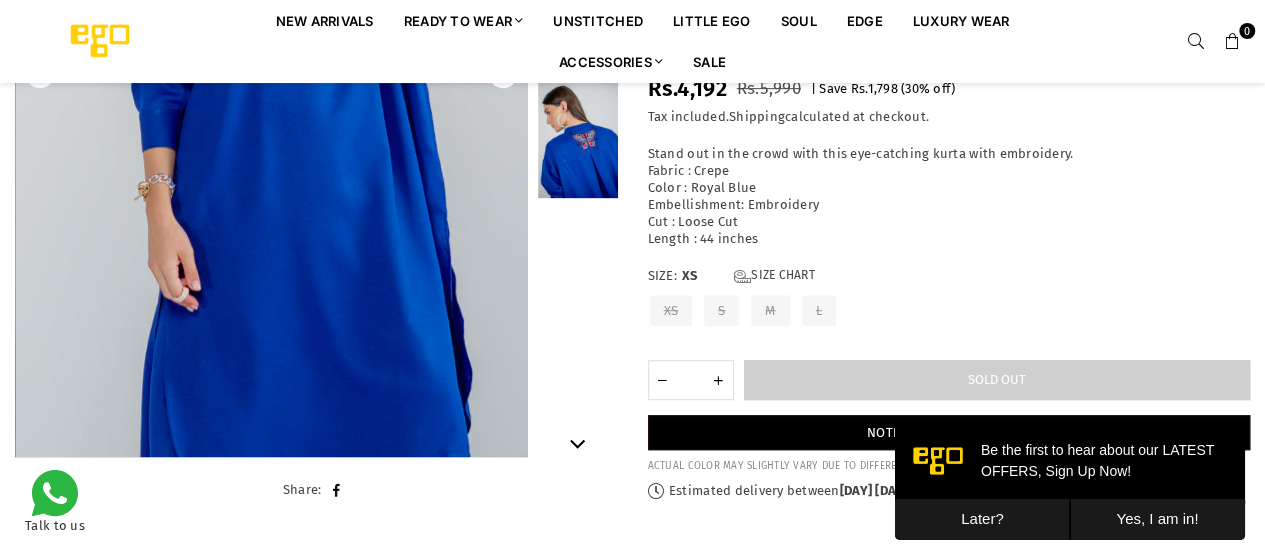 scroll, scrollTop: 457, scrollLeft: 0, axis: vertical 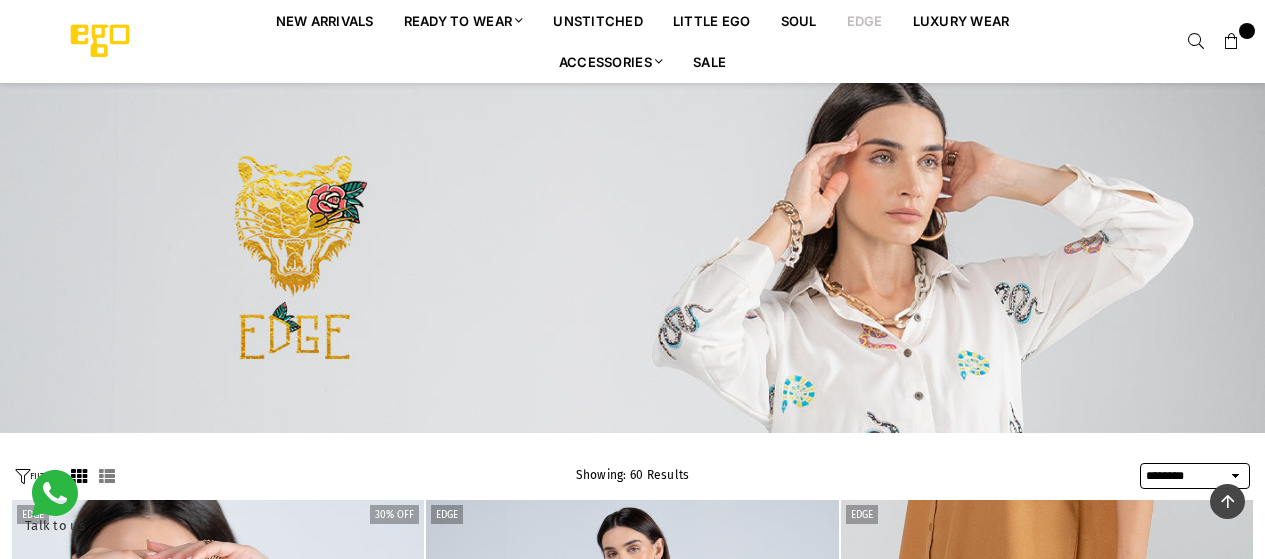 select on "******" 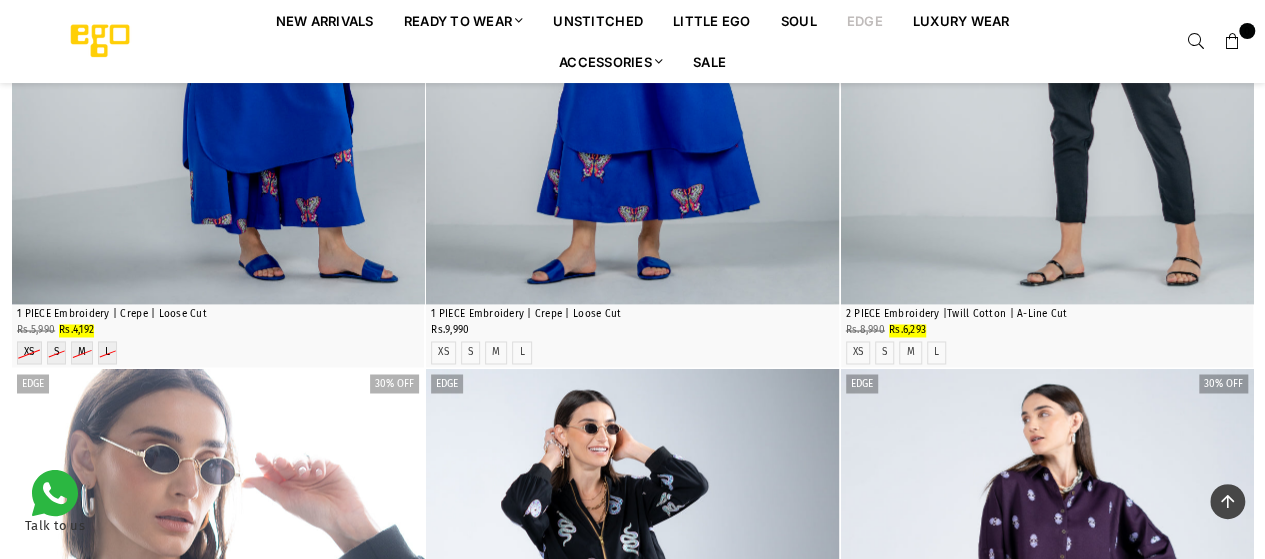 scroll, scrollTop: 0, scrollLeft: 0, axis: both 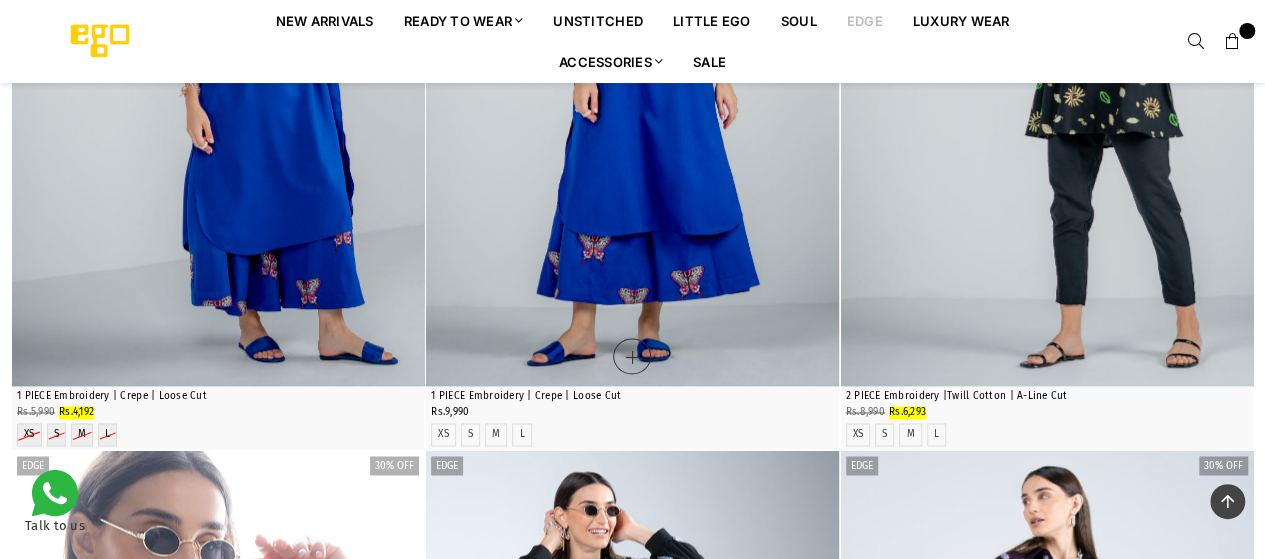 click at bounding box center [632, 77] 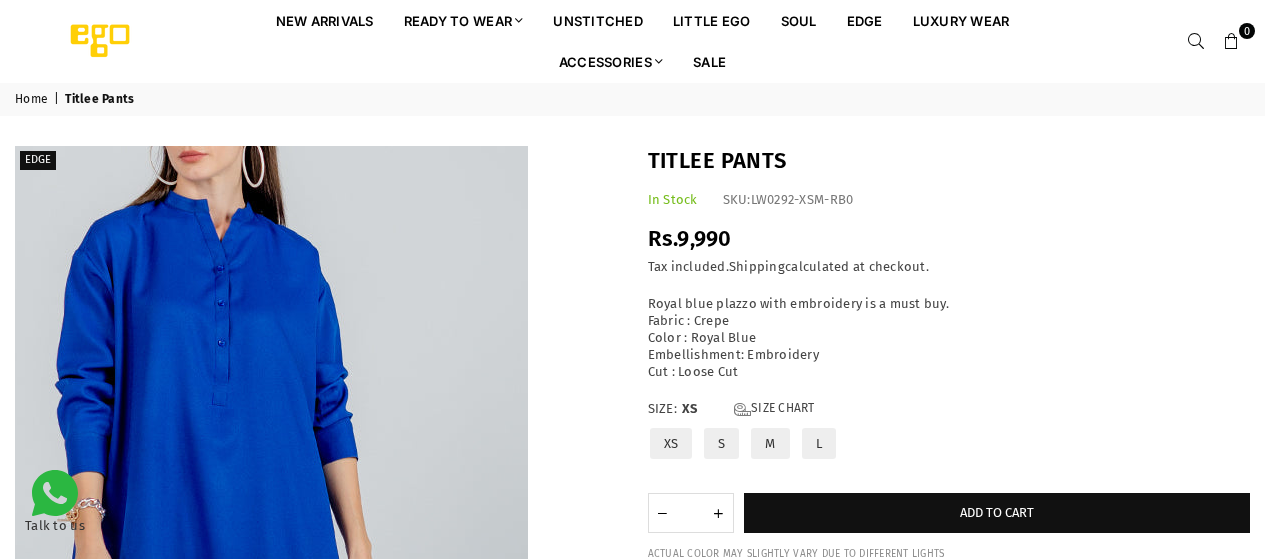 scroll, scrollTop: 0, scrollLeft: 0, axis: both 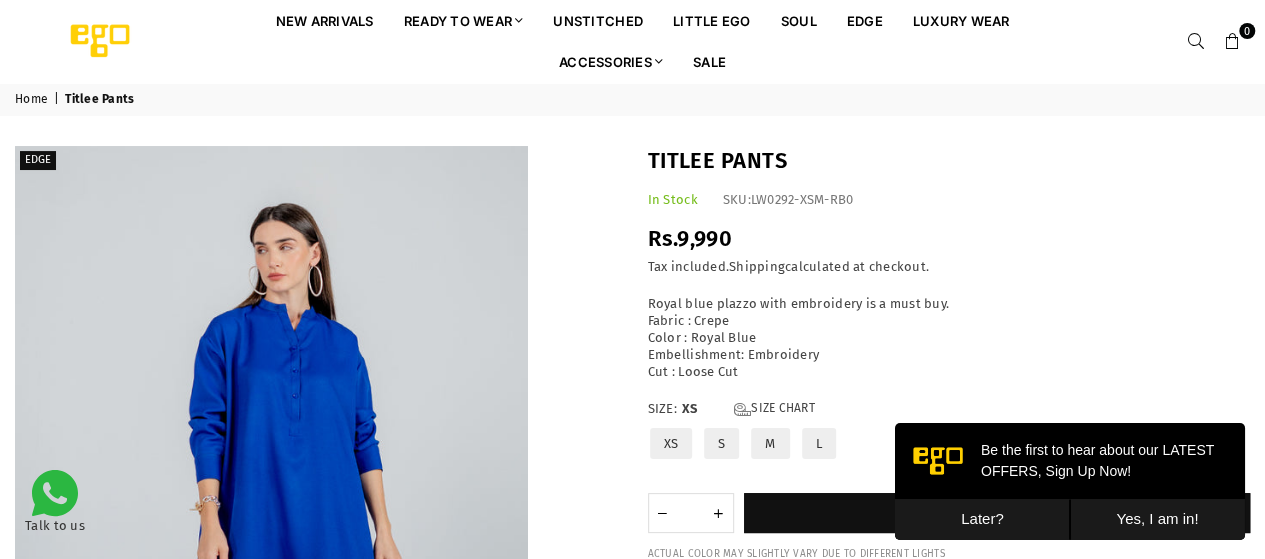 click on "Later?" at bounding box center [982, 519] 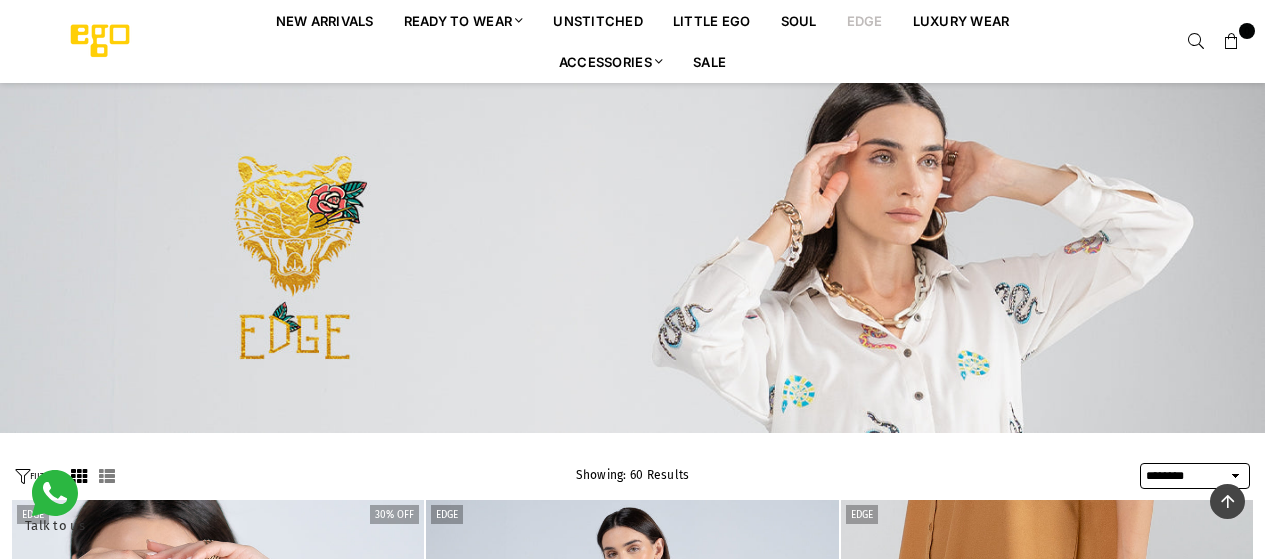 select on "******" 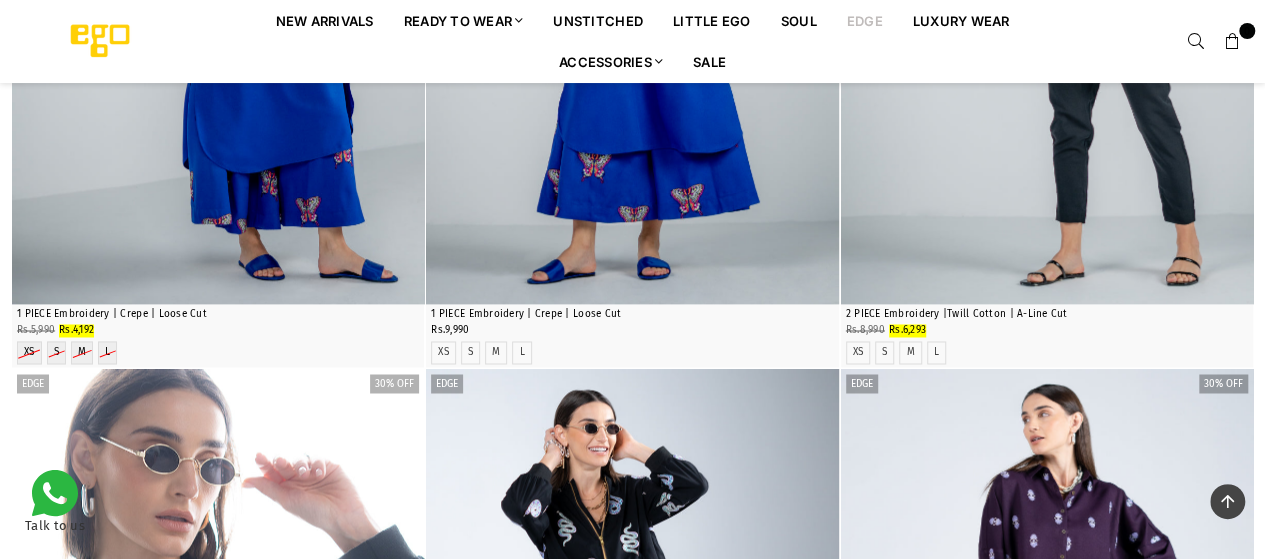 scroll, scrollTop: 0, scrollLeft: 0, axis: both 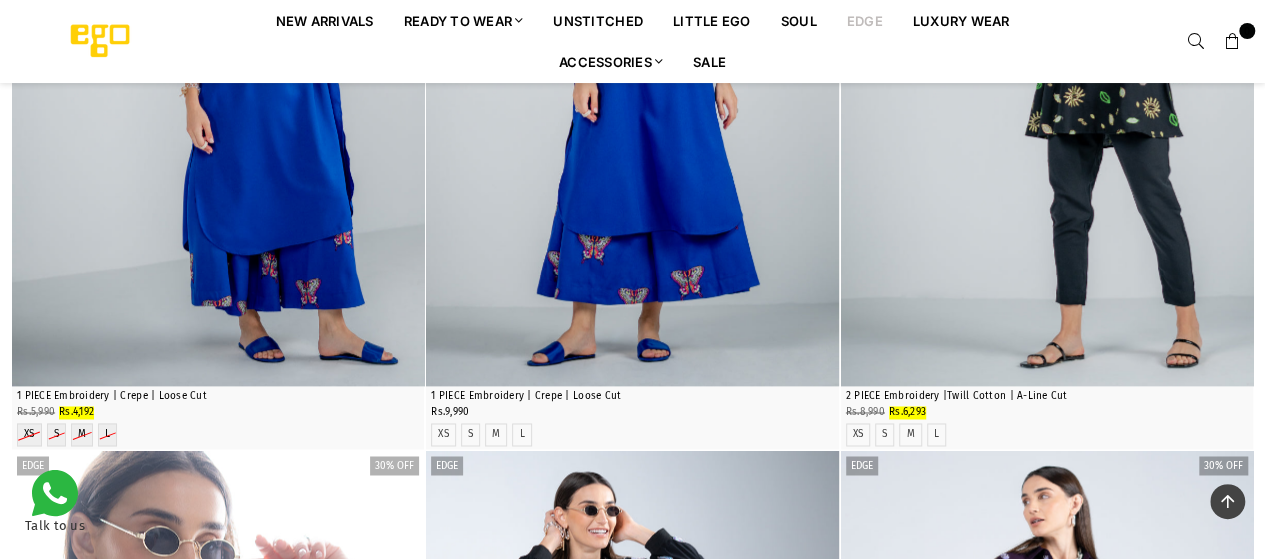 click at bounding box center [218, 77] 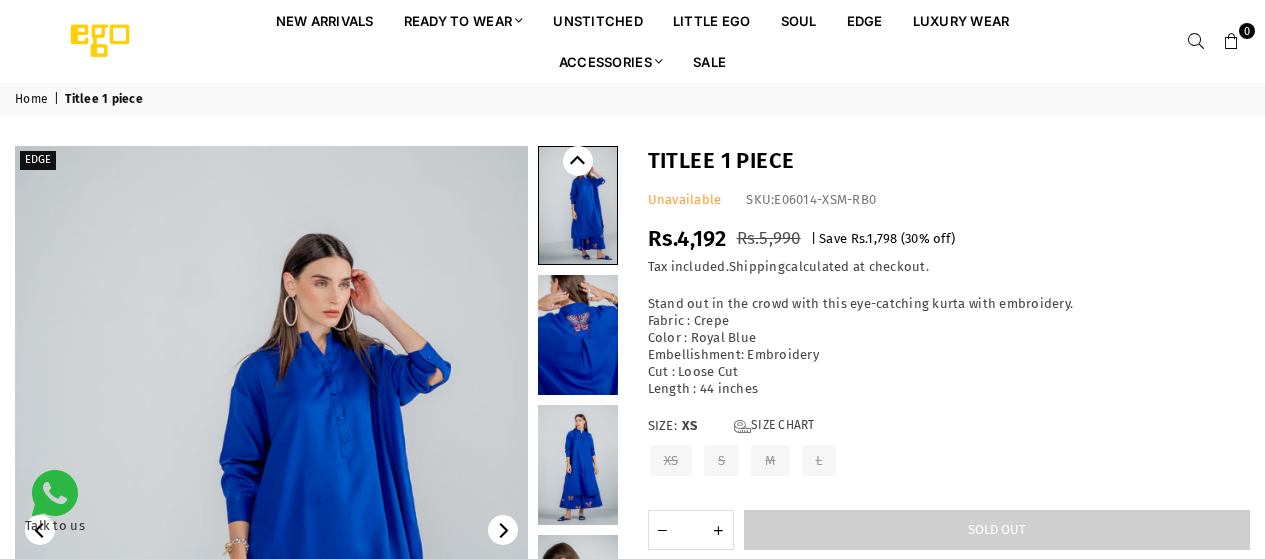 scroll, scrollTop: 0, scrollLeft: 0, axis: both 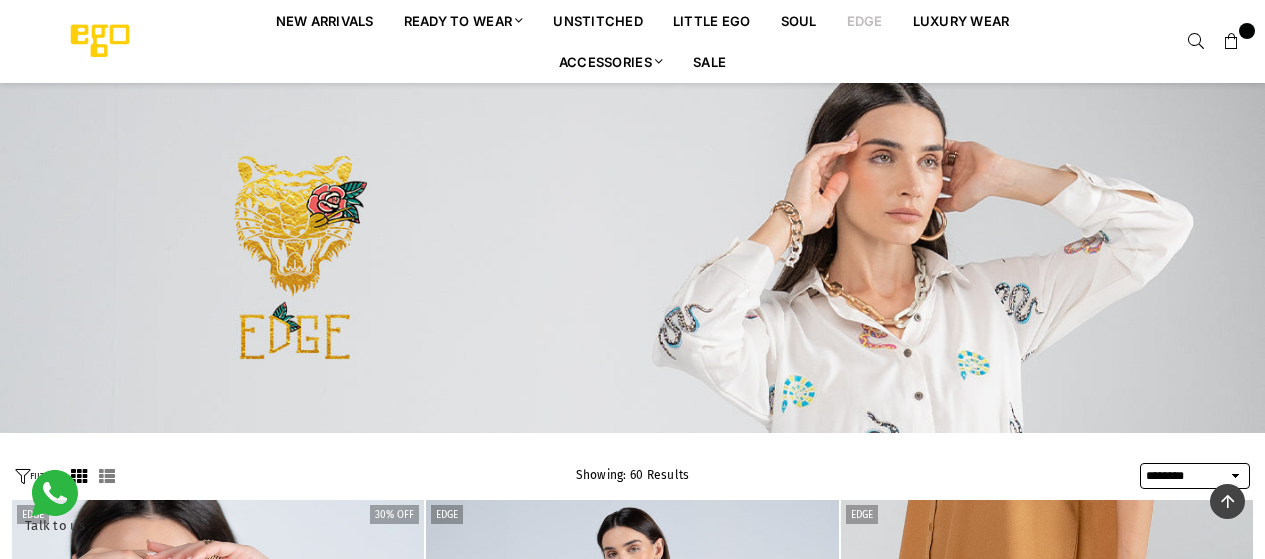 select on "******" 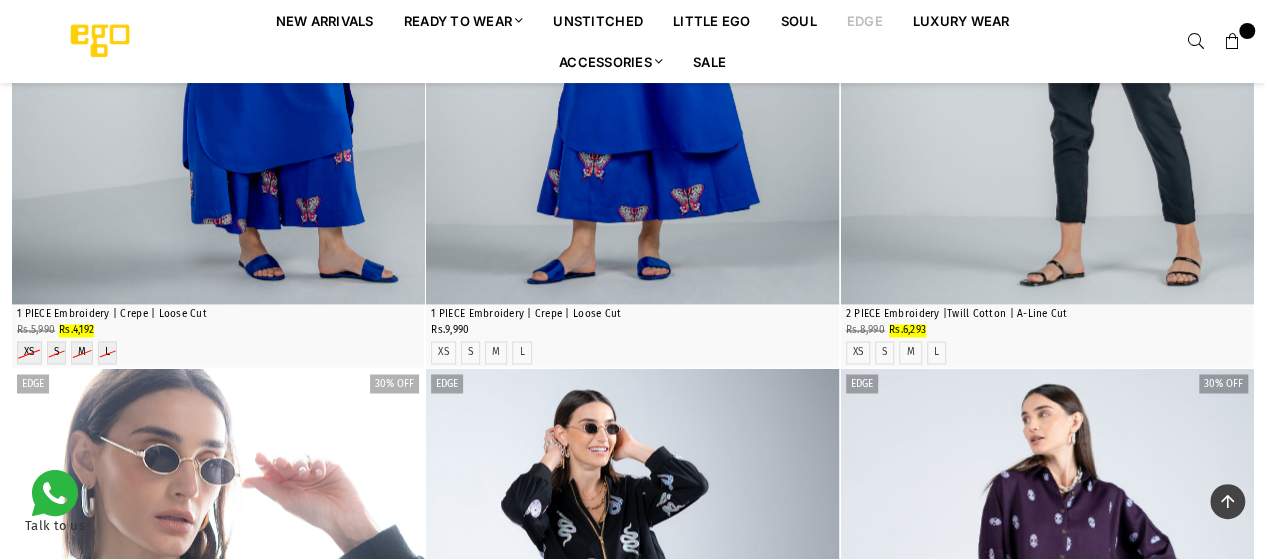 scroll, scrollTop: 0, scrollLeft: 0, axis: both 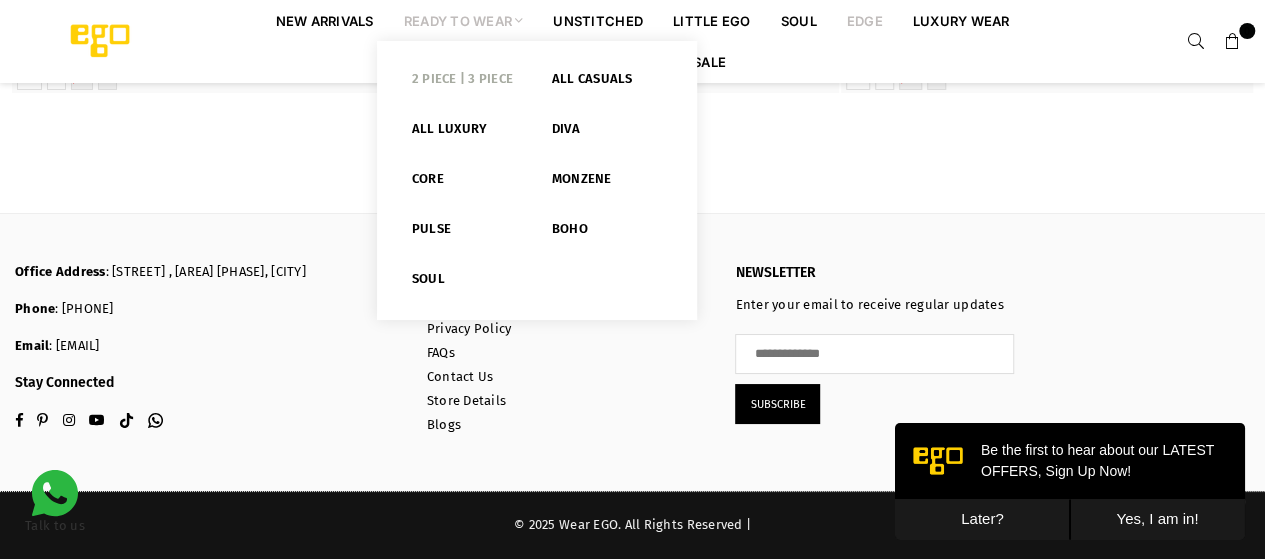 click on "2 PIECE | 3 PIECE" at bounding box center [467, 83] 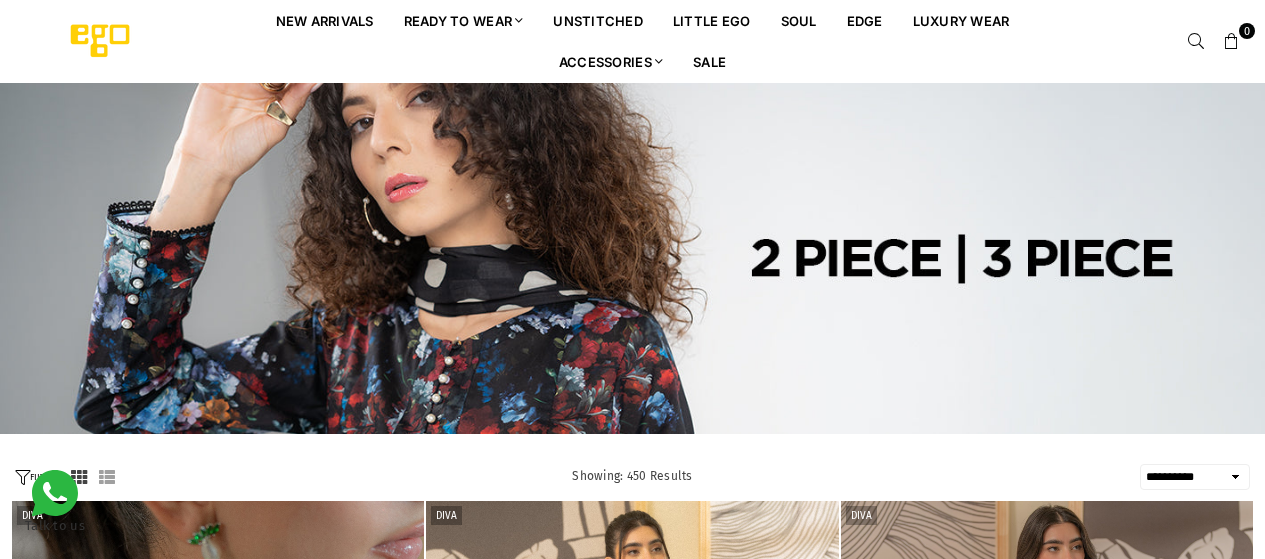 select on "**********" 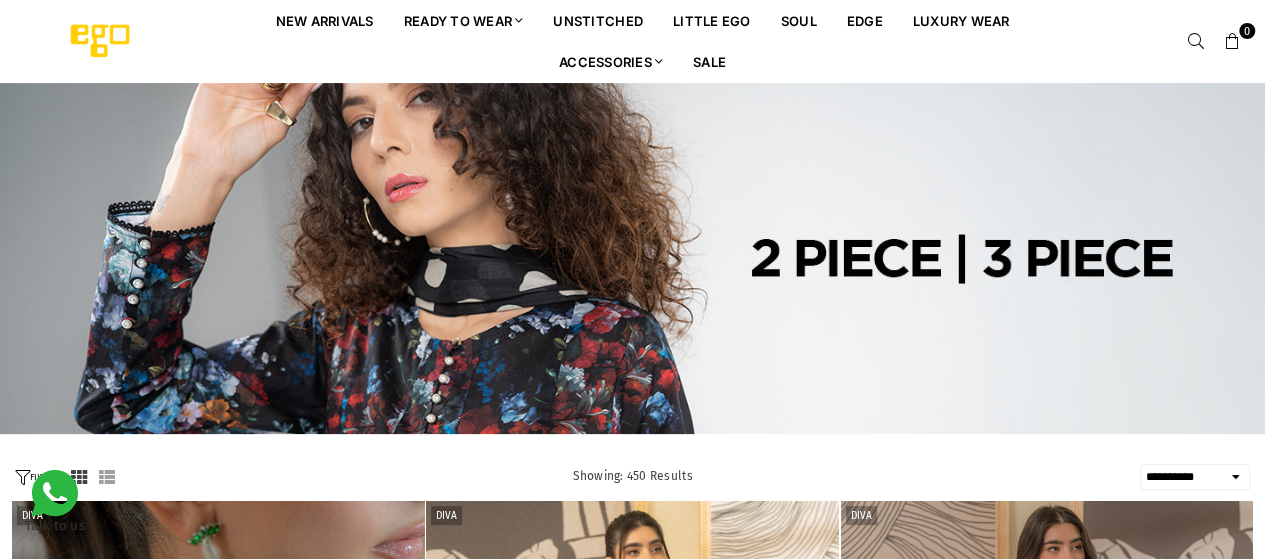 scroll, scrollTop: 0, scrollLeft: 0, axis: both 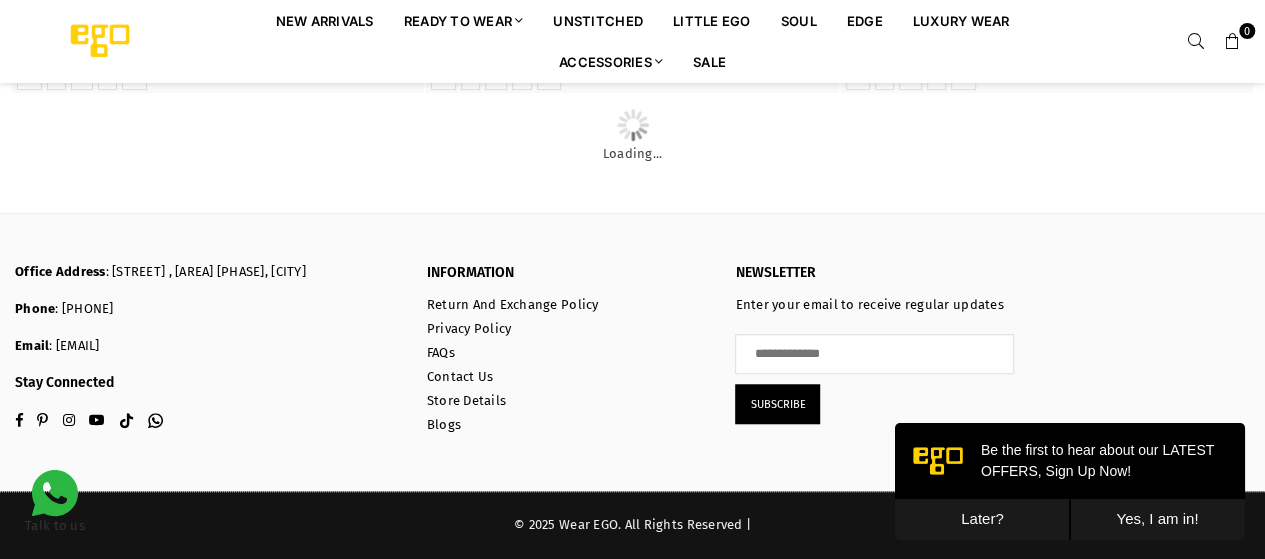 click at bounding box center [1196, 42] 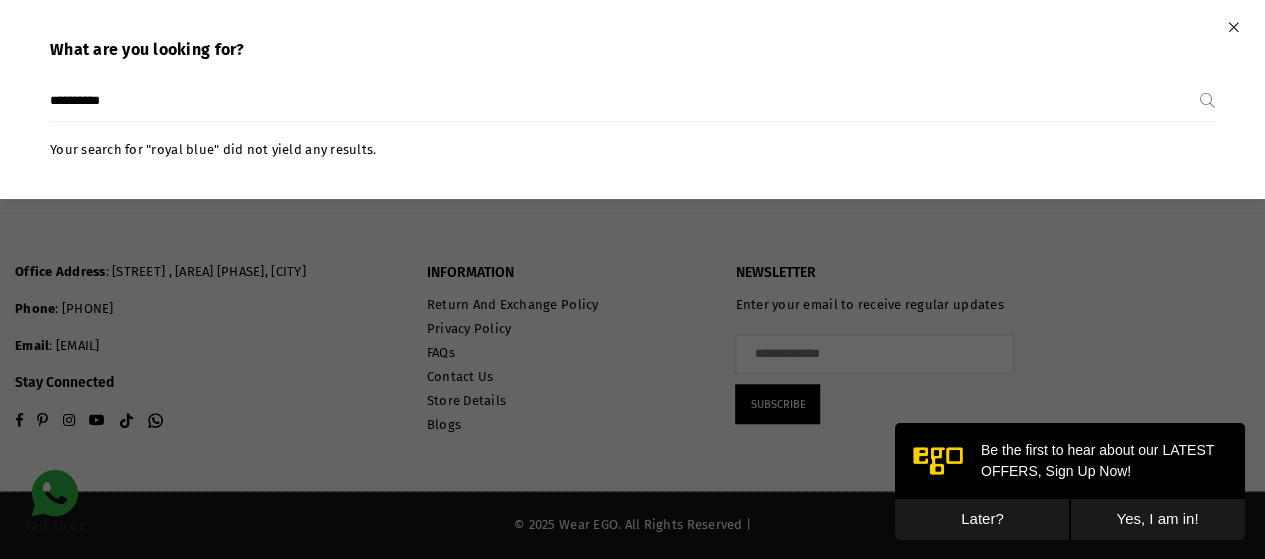 type on "**********" 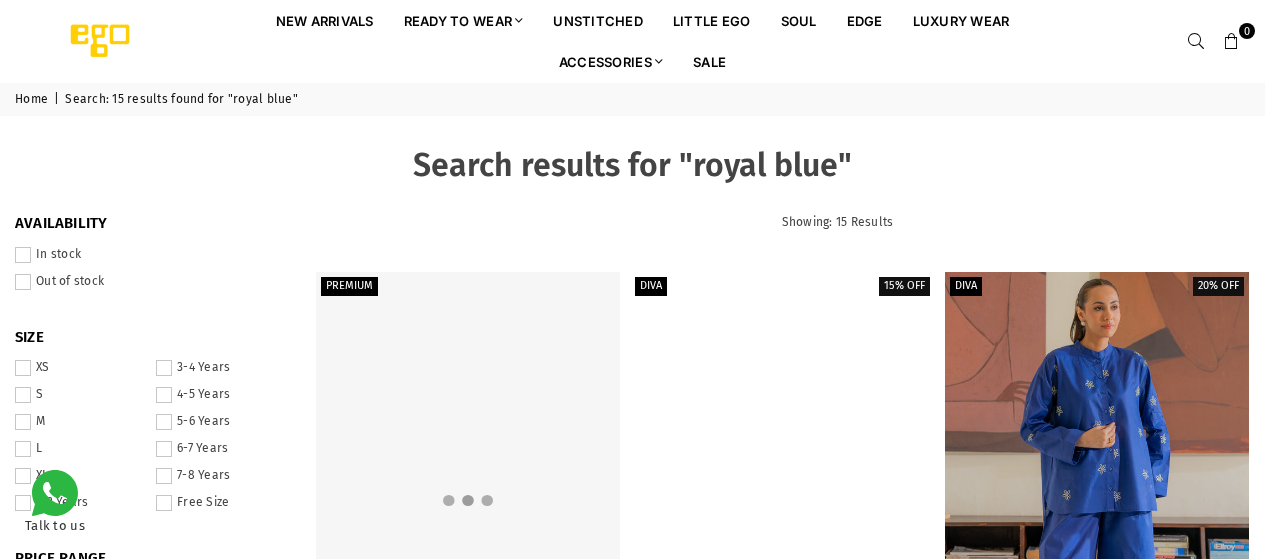 scroll, scrollTop: 0, scrollLeft: 0, axis: both 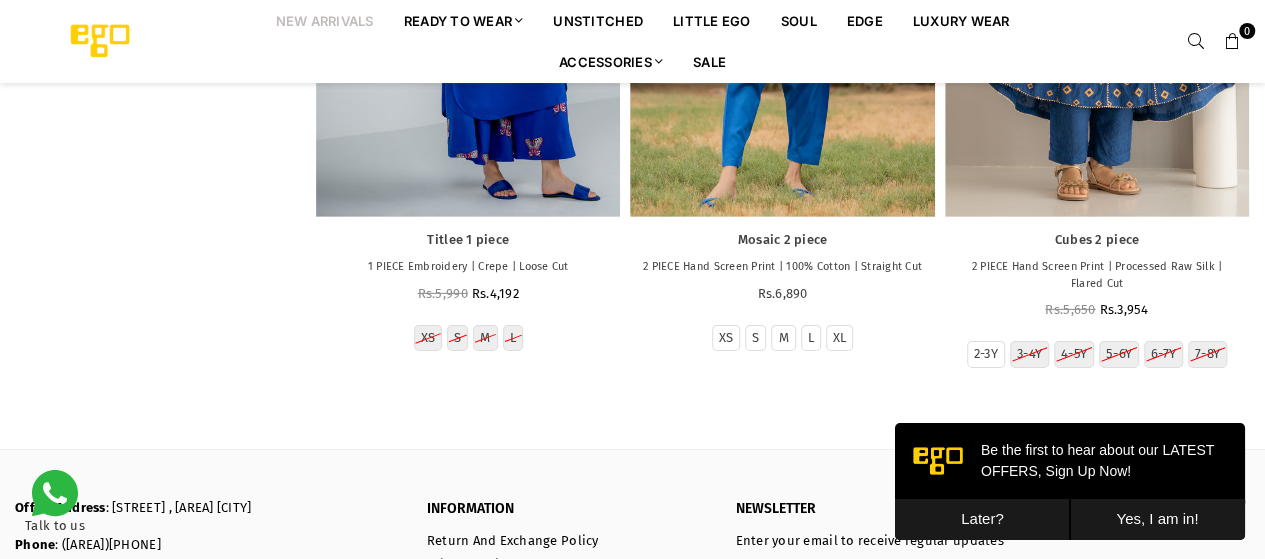 click on "New Arrivals" at bounding box center (325, 20) 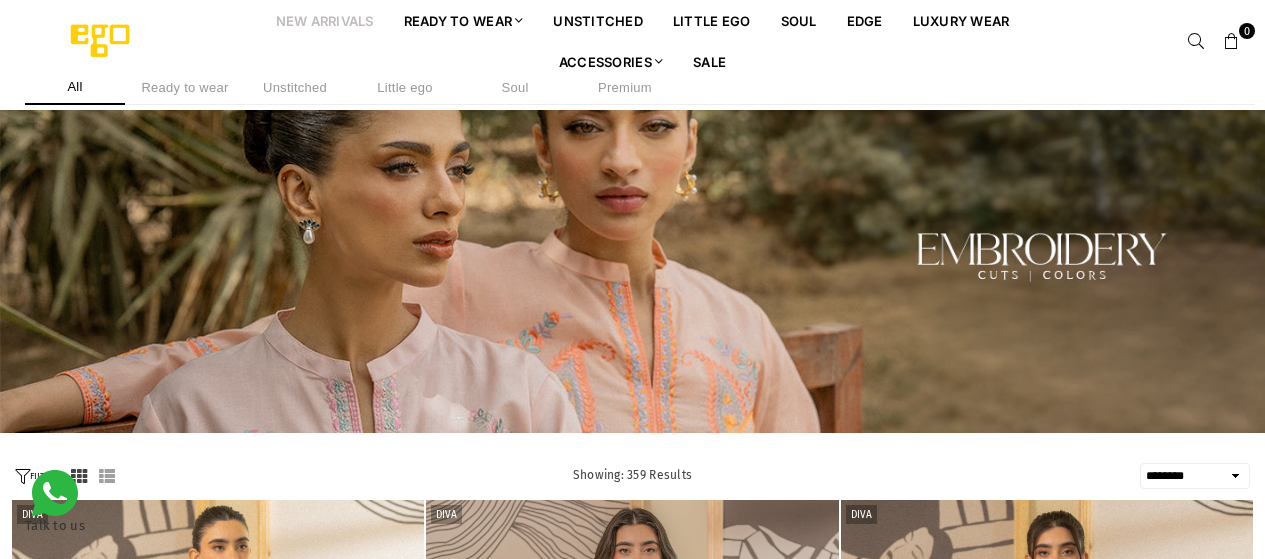 select on "******" 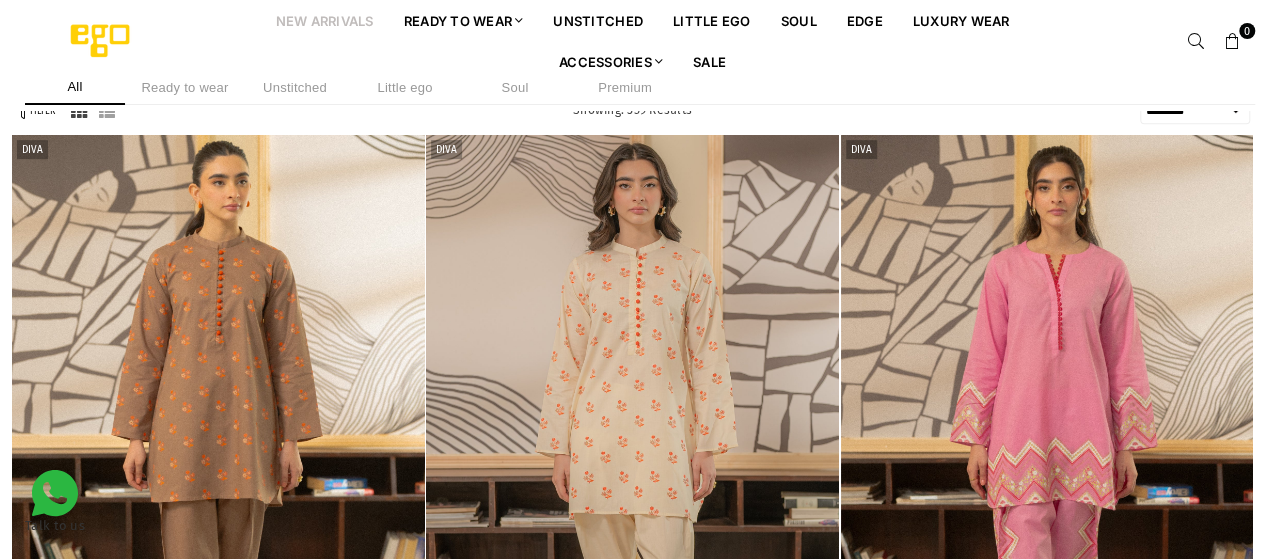 scroll, scrollTop: 0, scrollLeft: 0, axis: both 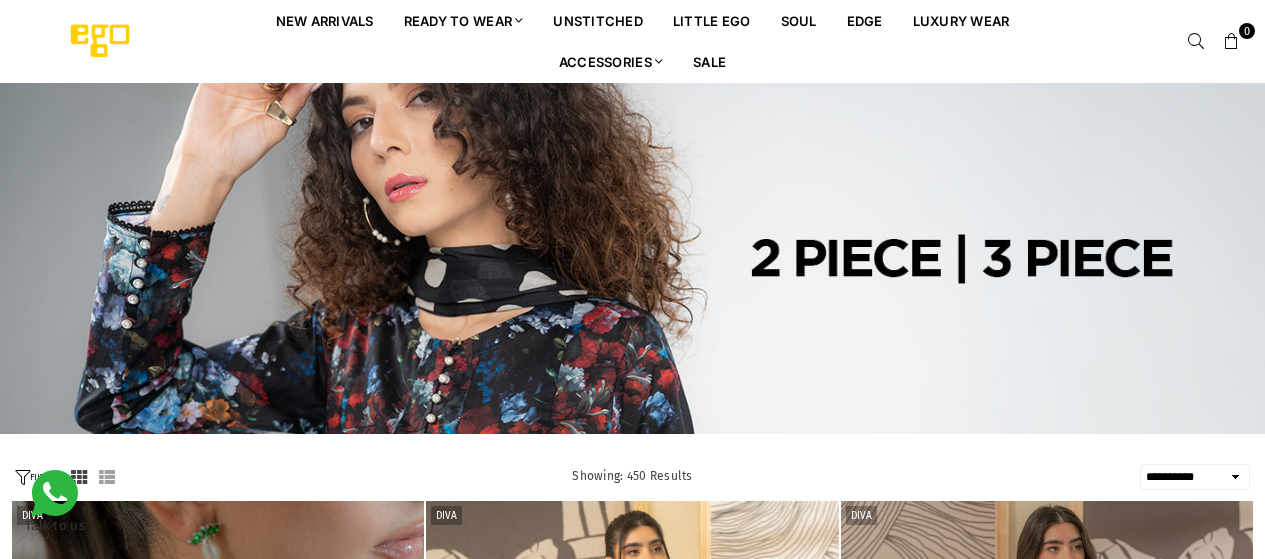 select on "**********" 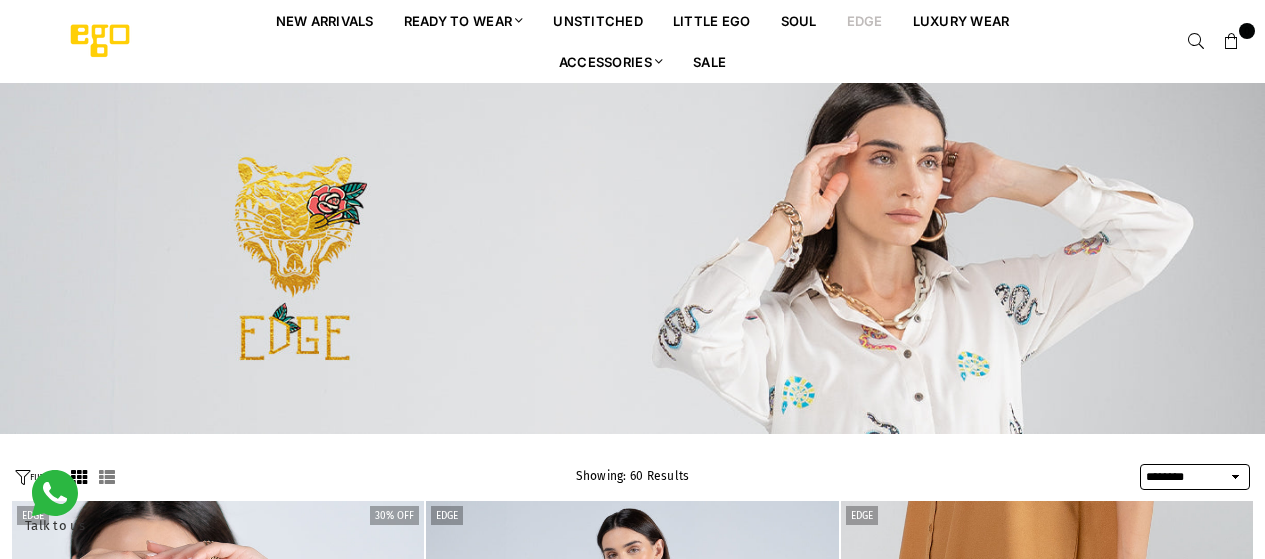 select on "******" 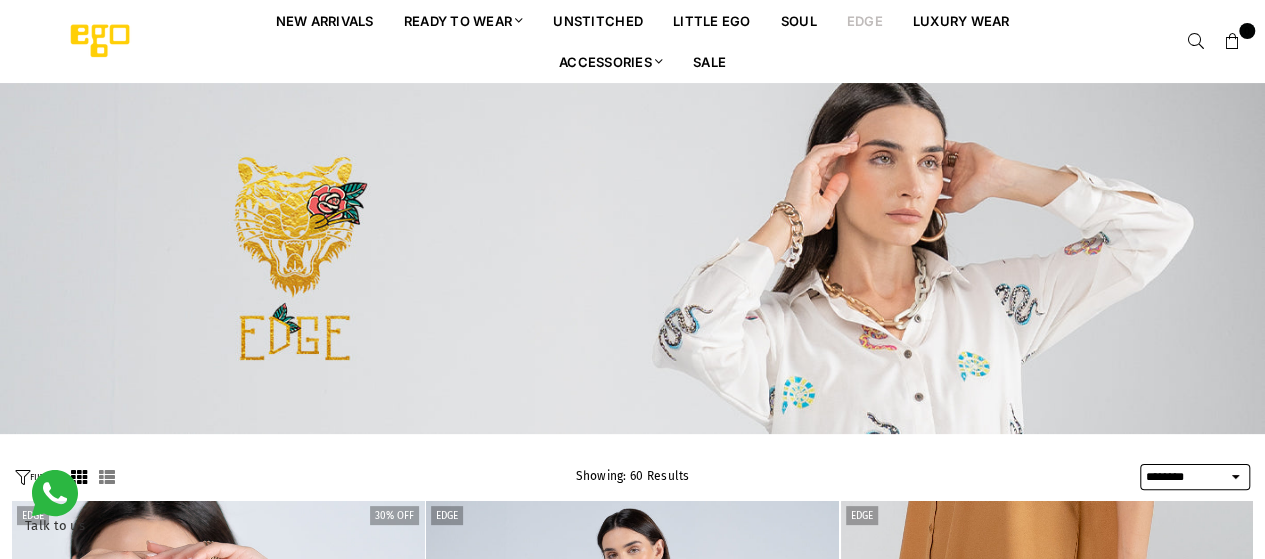 scroll, scrollTop: 0, scrollLeft: 0, axis: both 